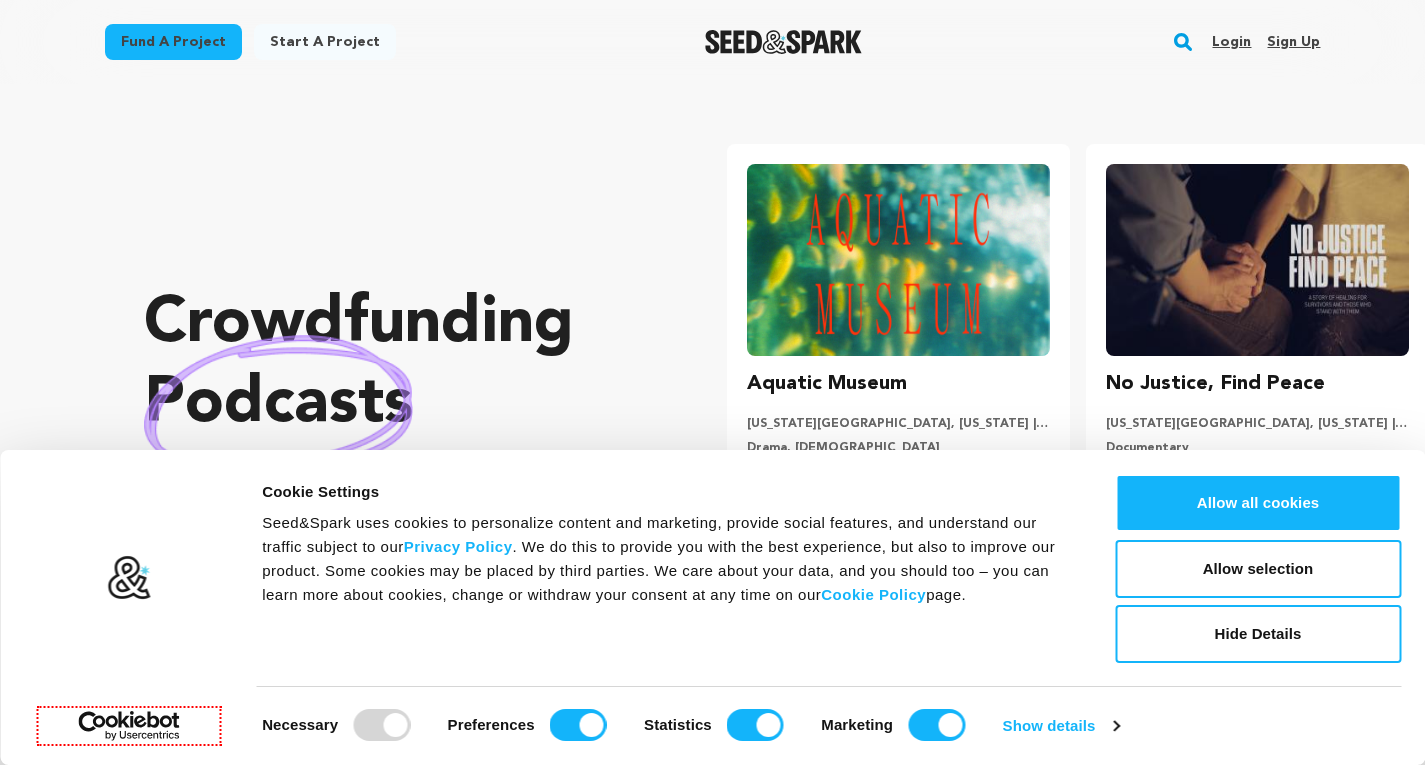 scroll, scrollTop: 0, scrollLeft: 0, axis: both 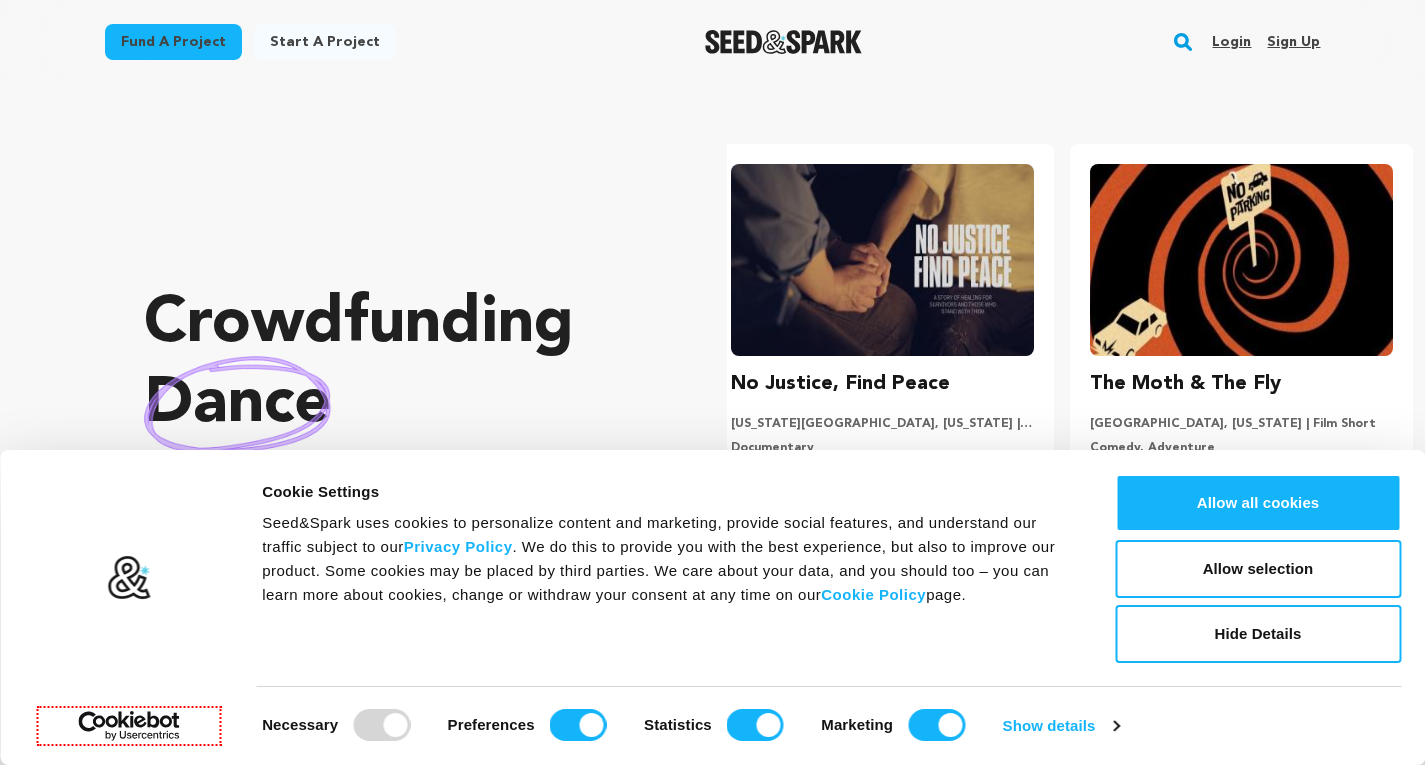 click on "Sign up" at bounding box center (1293, 42) 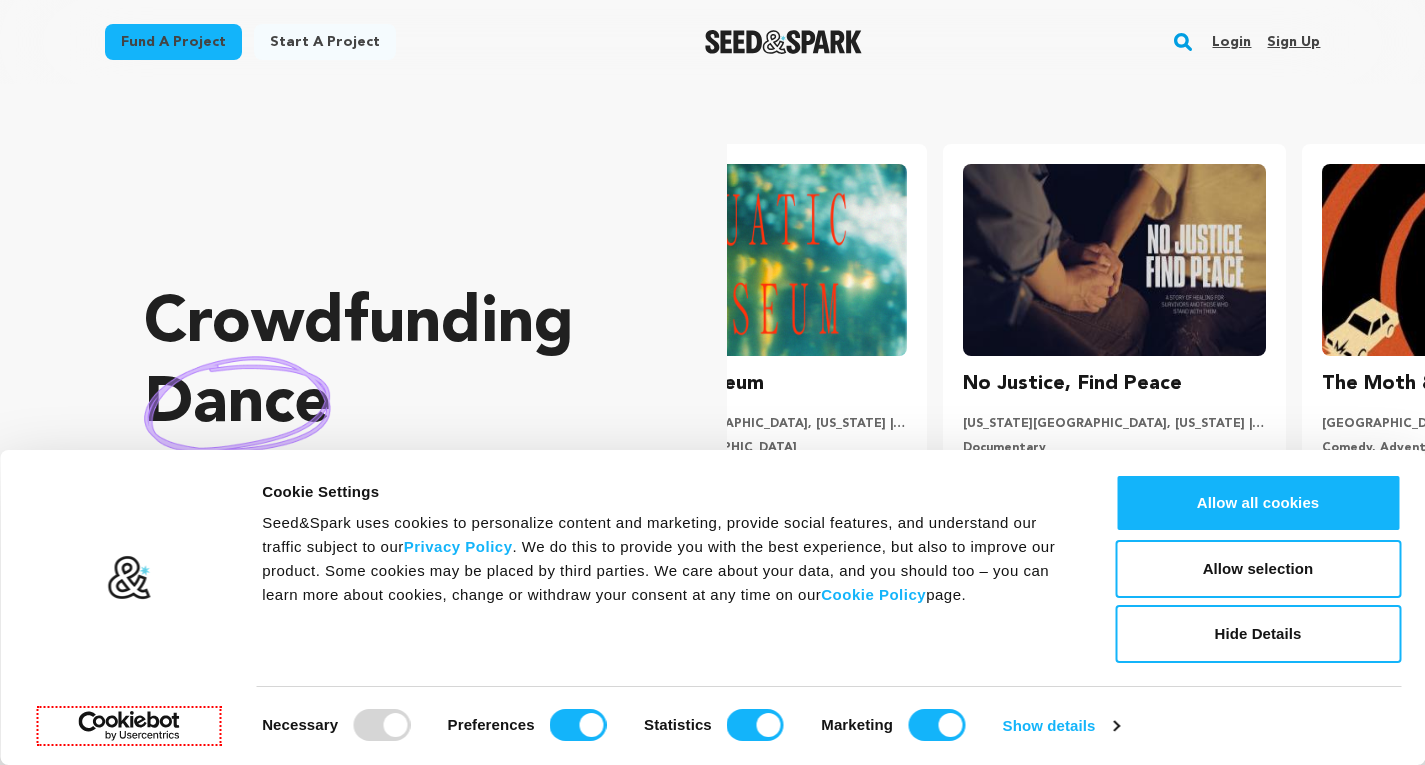 scroll, scrollTop: 0, scrollLeft: 0, axis: both 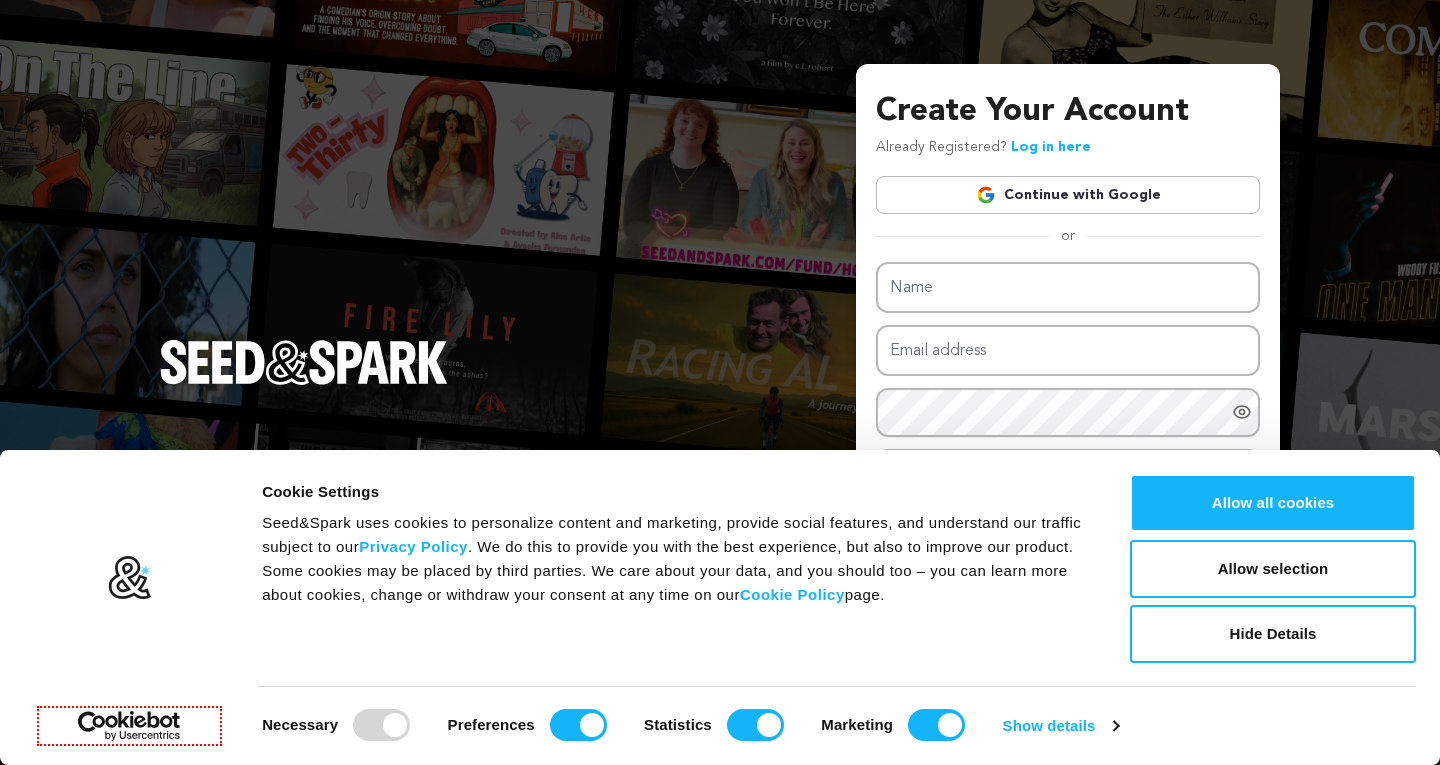 click on "Continue with Google" at bounding box center (1068, 195) 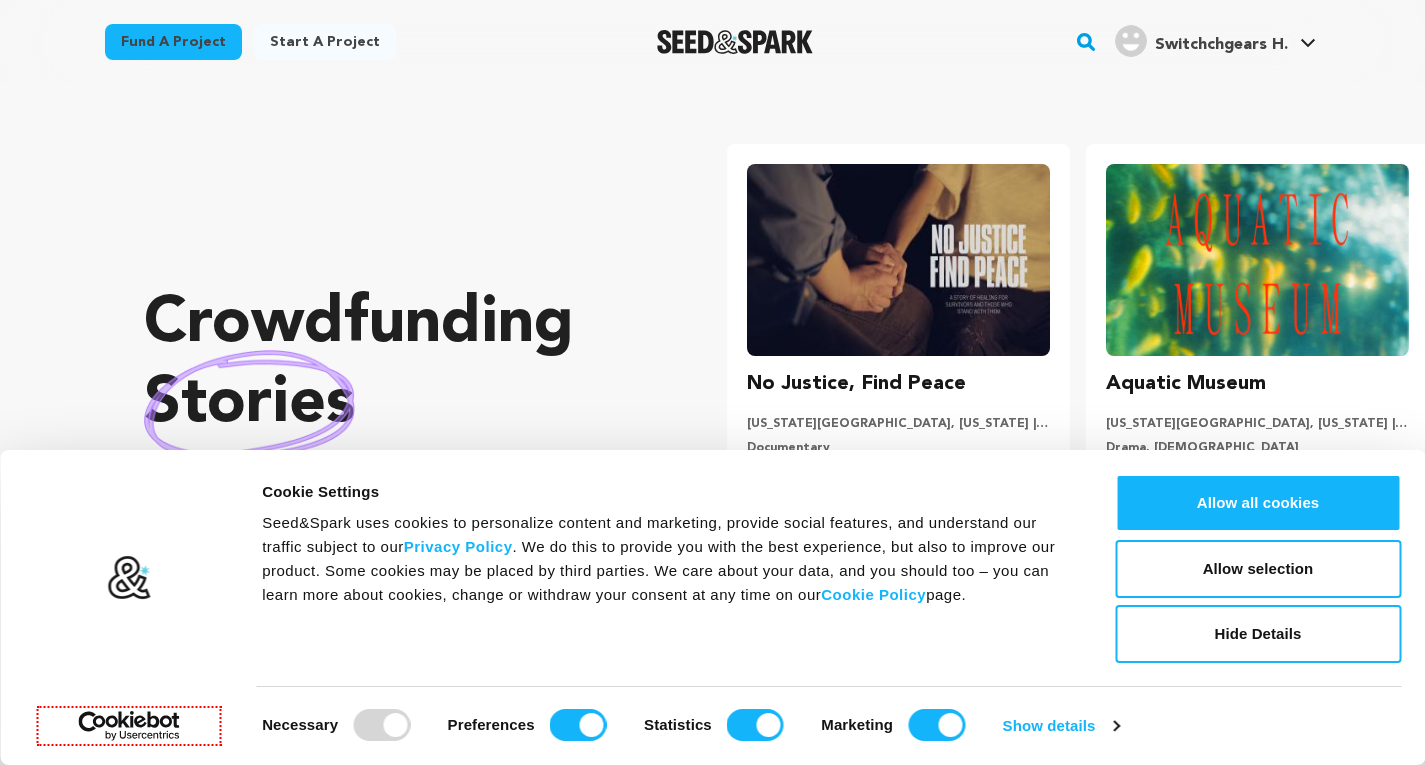 scroll, scrollTop: 0, scrollLeft: 0, axis: both 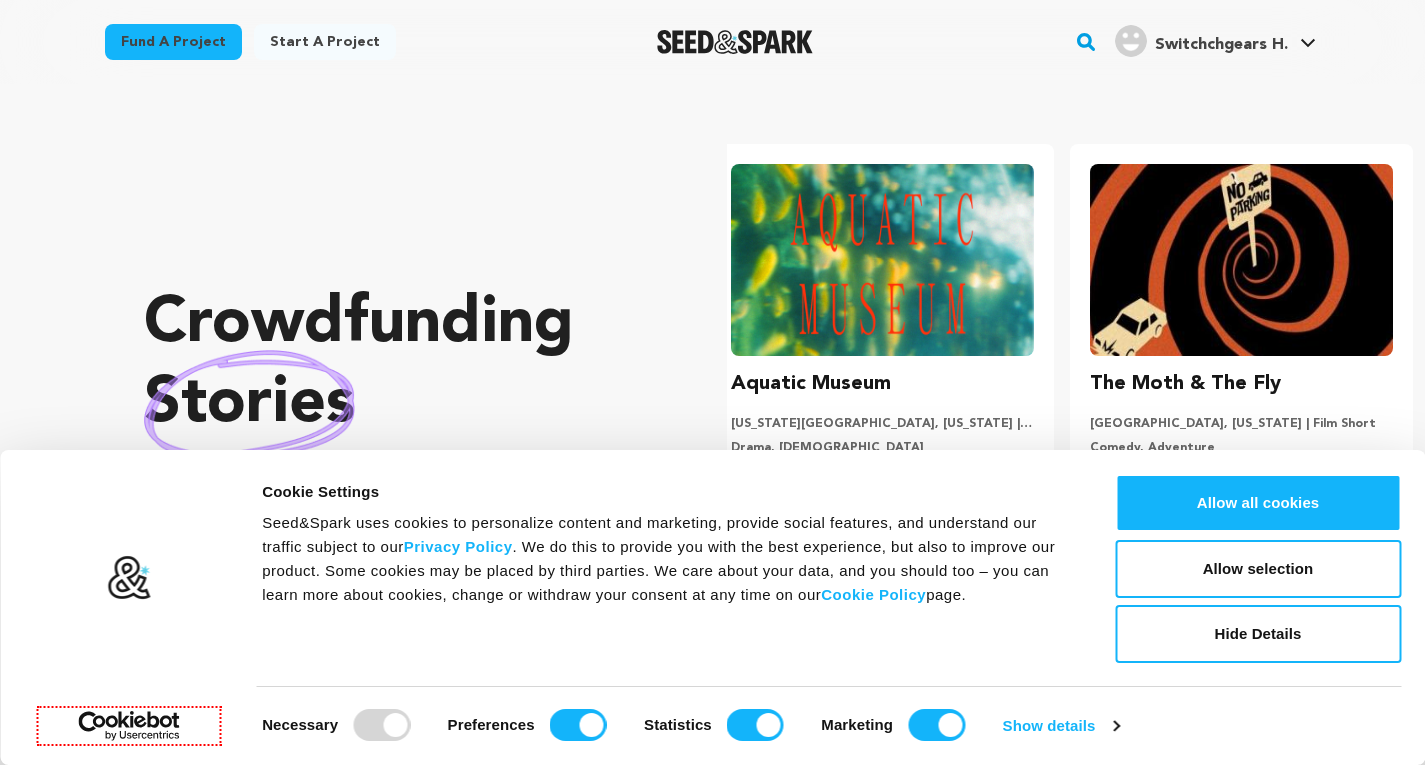 click on "Switchchgears H." at bounding box center [1221, 45] 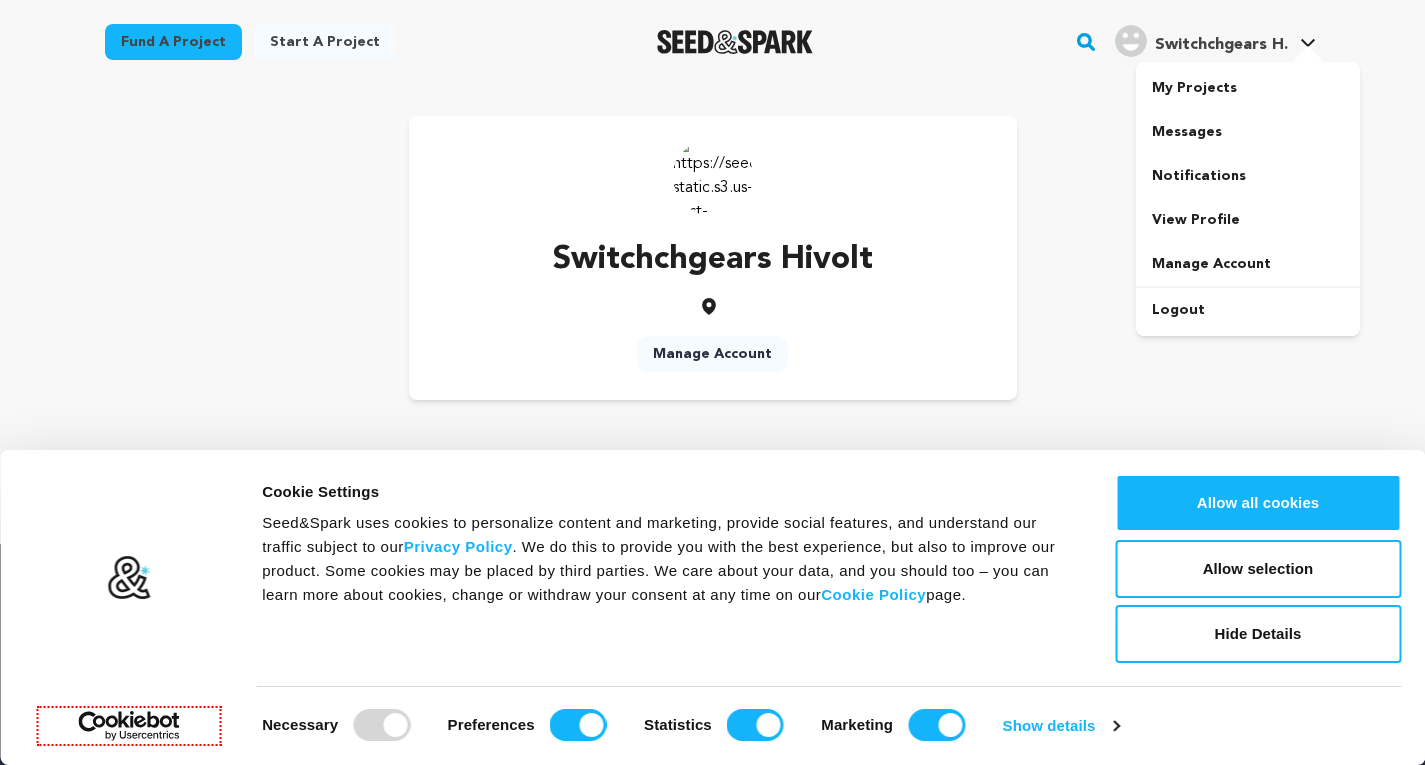 scroll, scrollTop: 0, scrollLeft: 0, axis: both 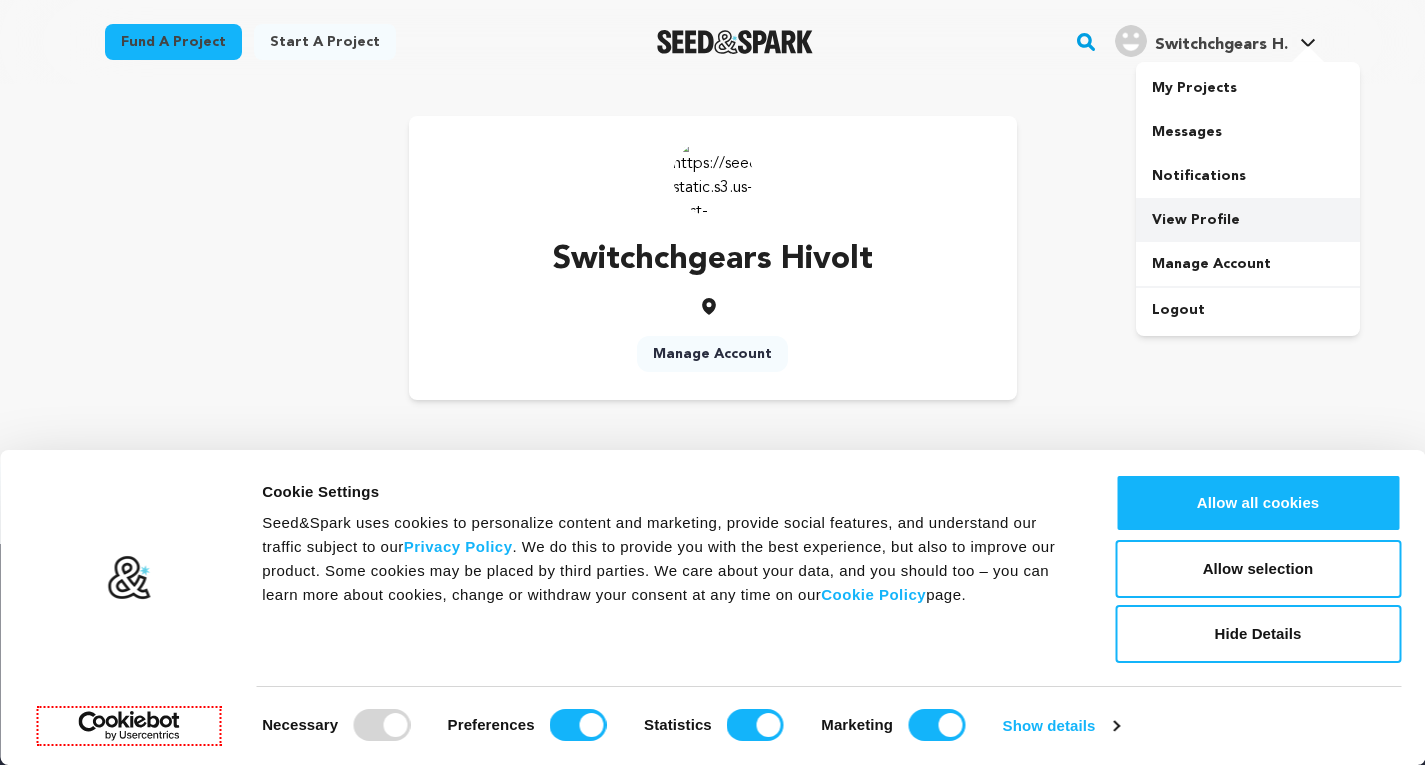 click on "View Profile" at bounding box center [1248, 220] 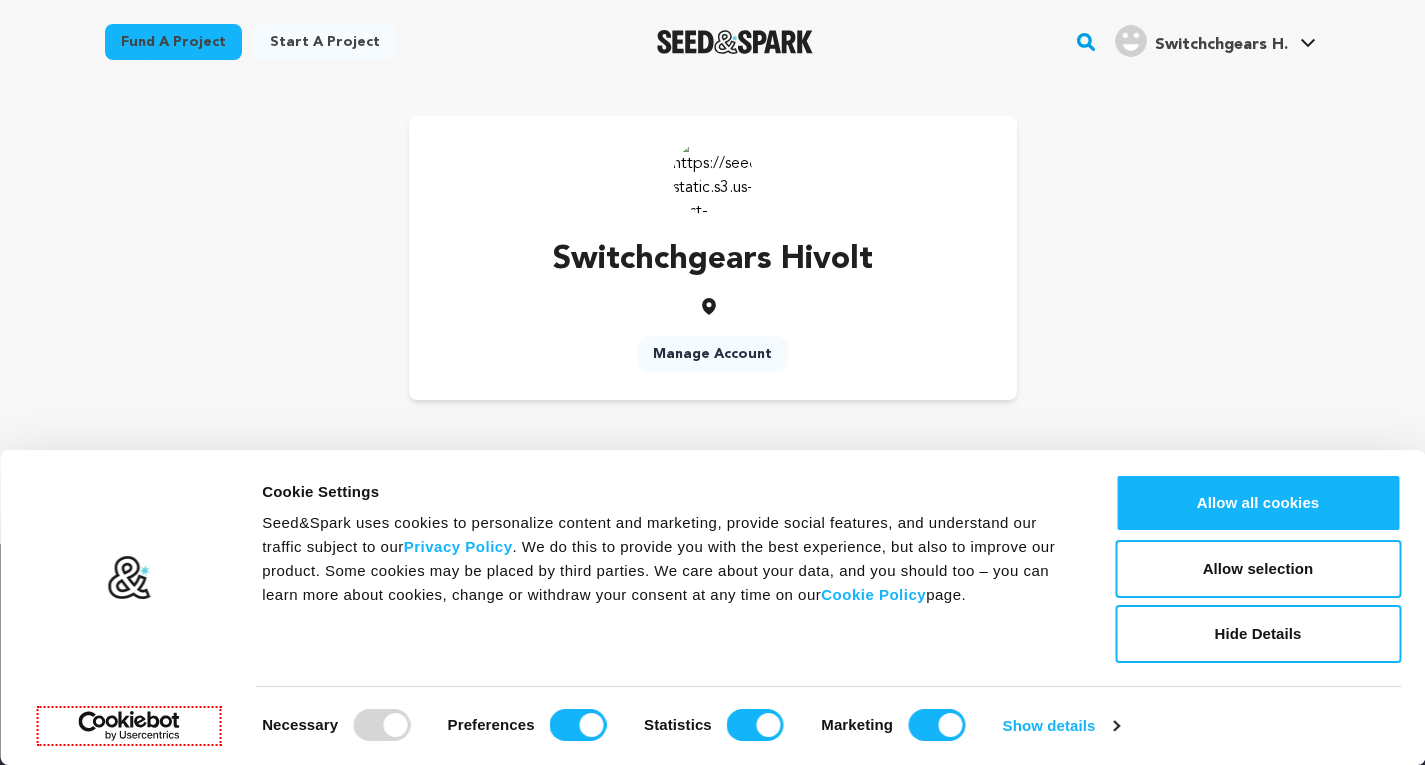 scroll, scrollTop: 0, scrollLeft: 0, axis: both 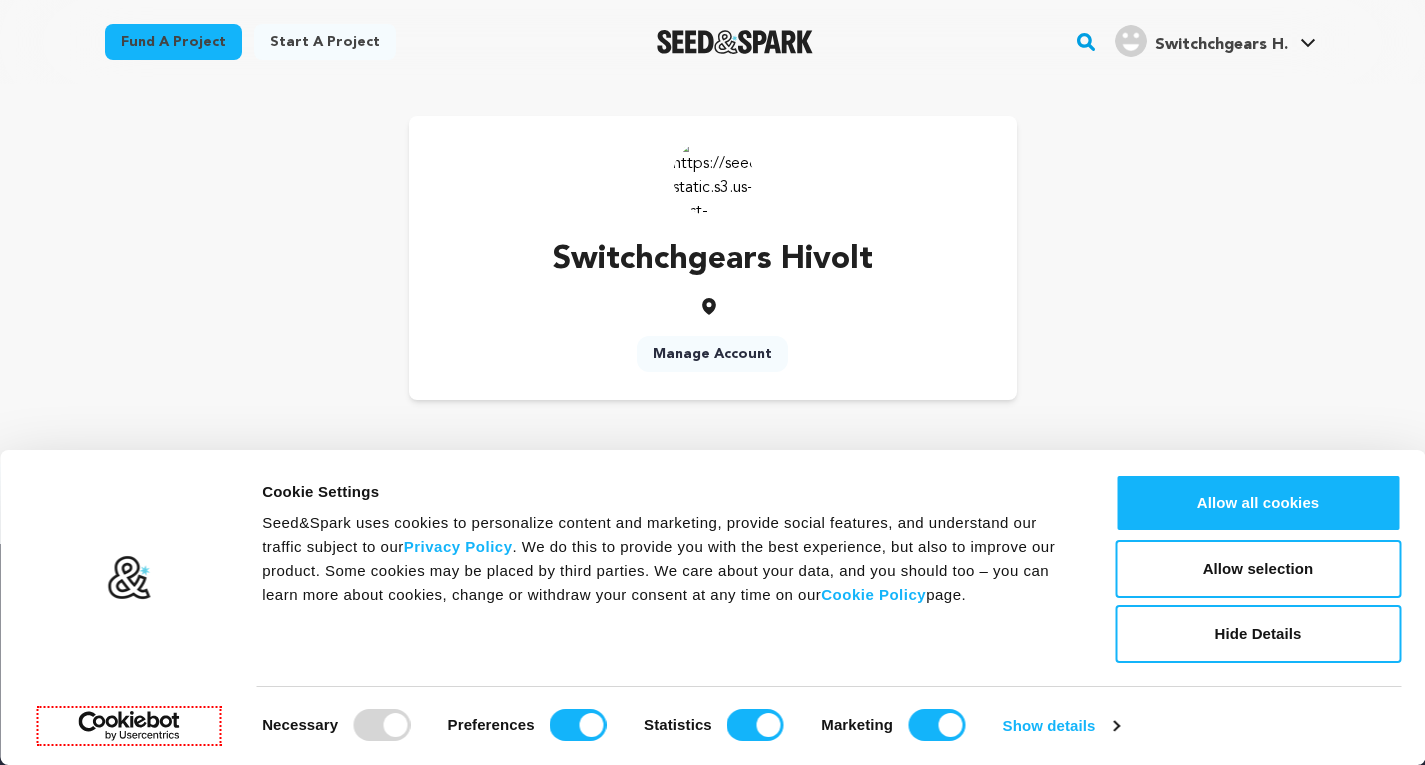 click at bounding box center [713, 176] 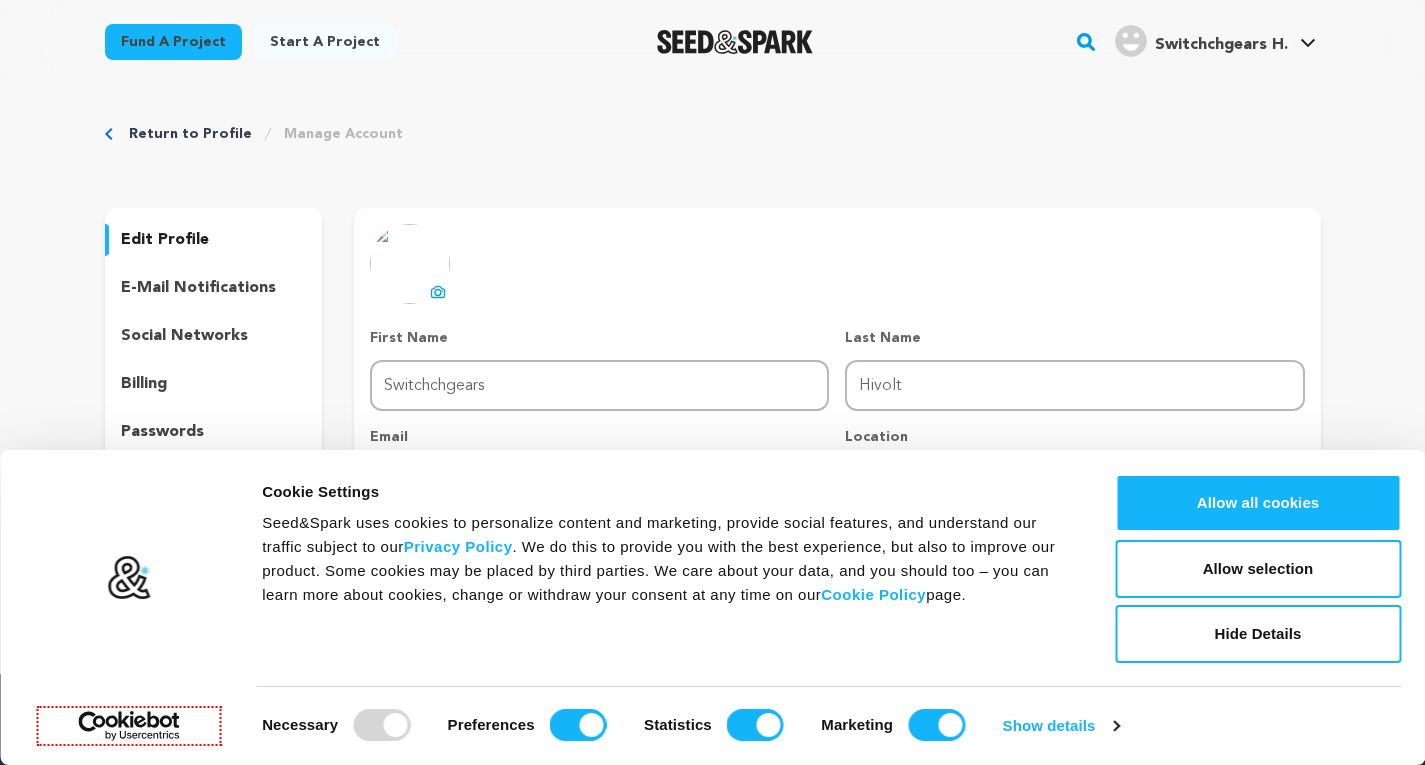 scroll, scrollTop: 0, scrollLeft: 0, axis: both 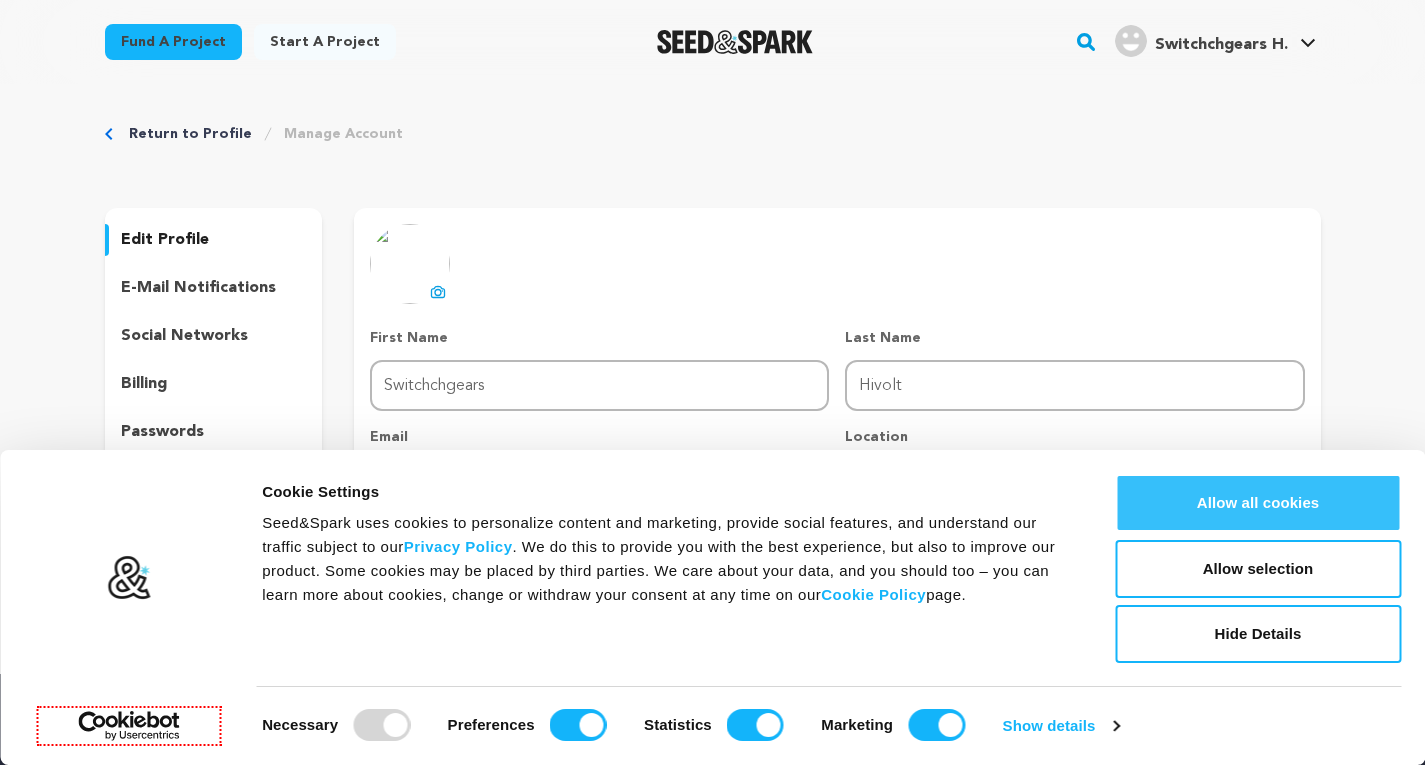 click on "Allow all cookies" at bounding box center (1258, 503) 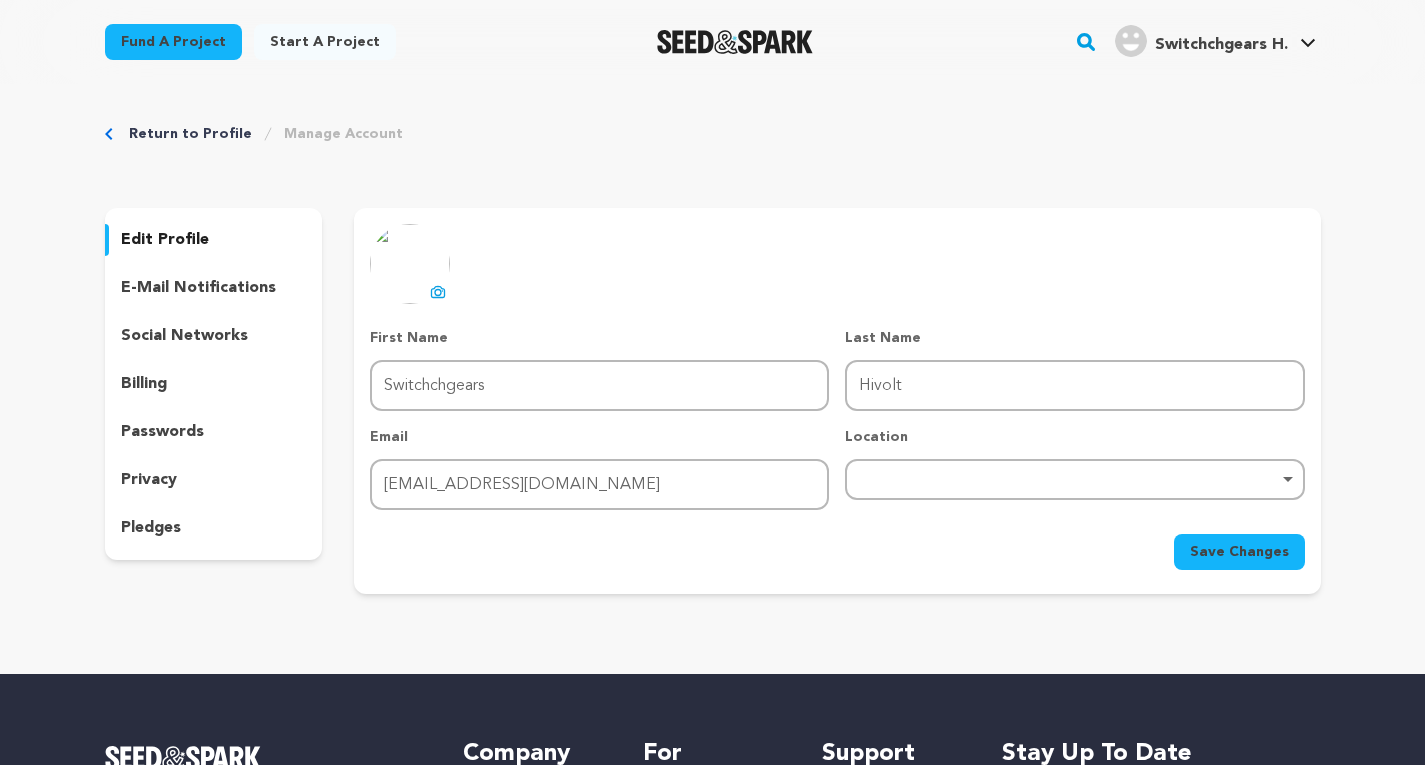 scroll, scrollTop: 100, scrollLeft: 0, axis: vertical 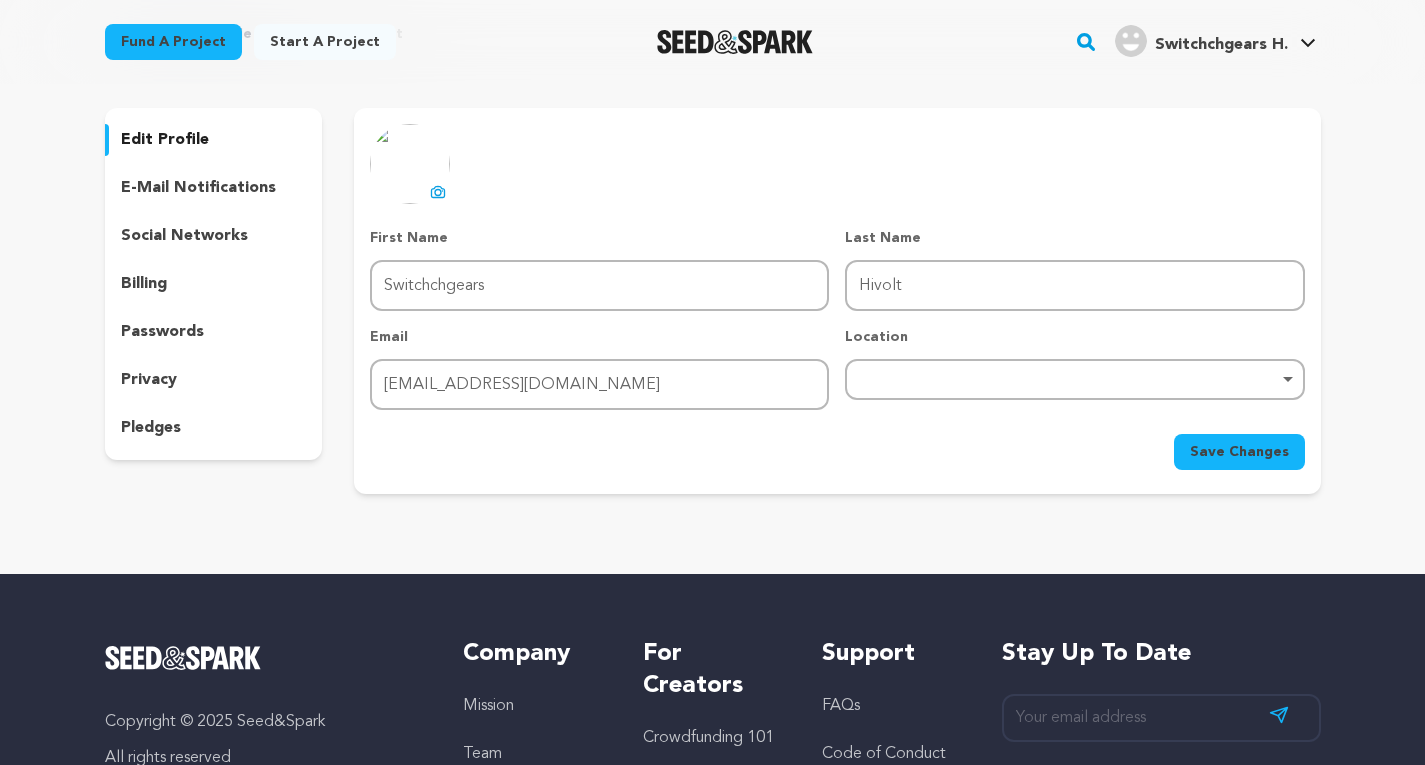 click on "Remove item" at bounding box center [1074, 379] 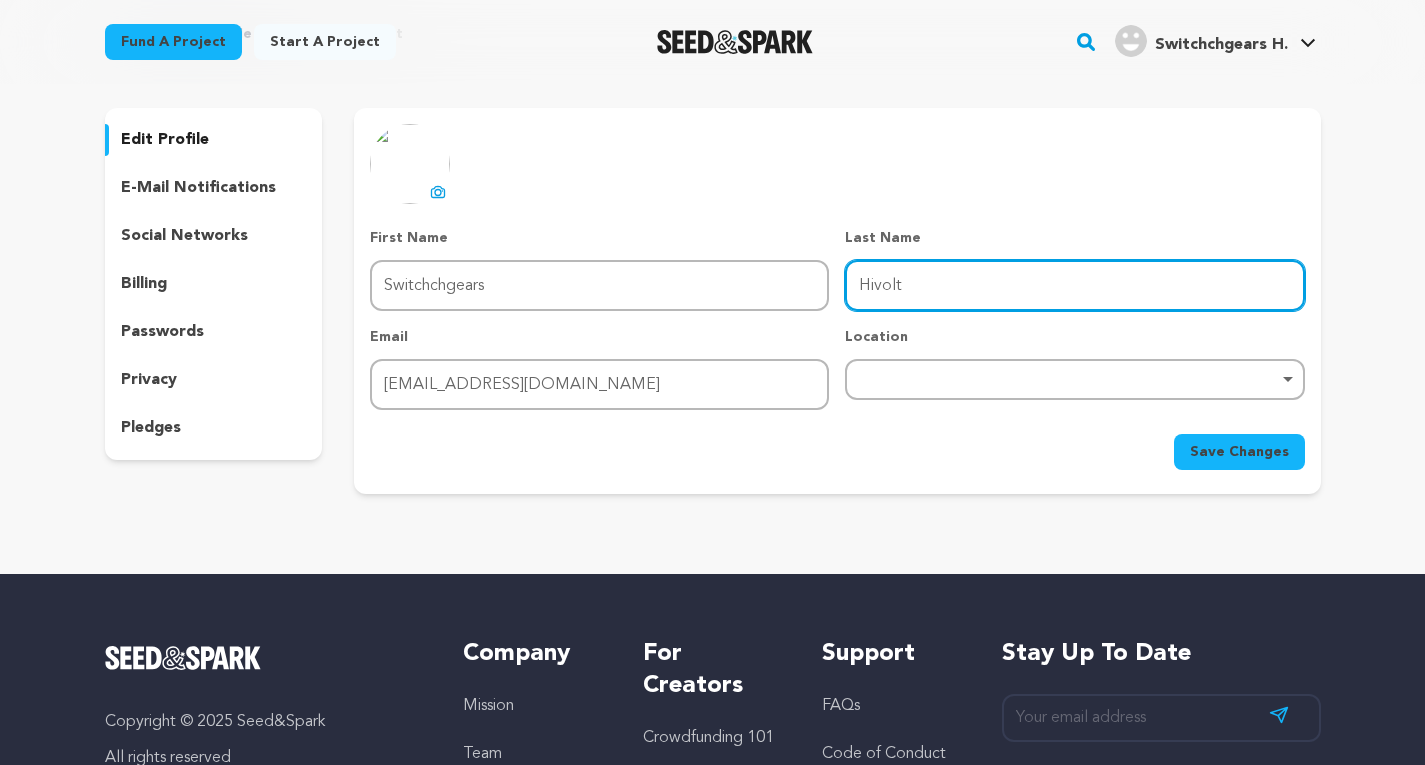 click on "Hivolt" at bounding box center [1074, 285] 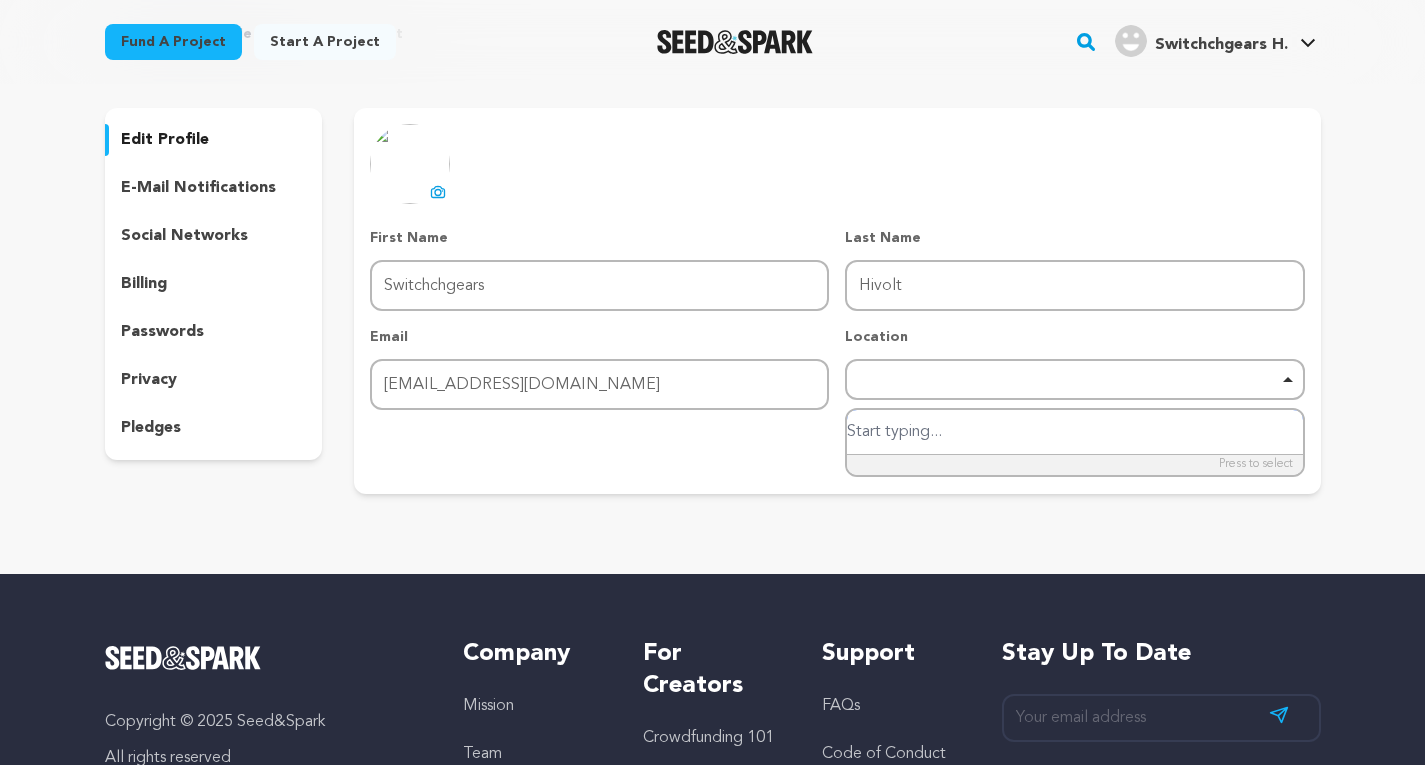 paste on "B-6 (Basement), D-229, Prosperity Arcade, Sector-74, Phase-8B, Mohali, Punjab-160071" 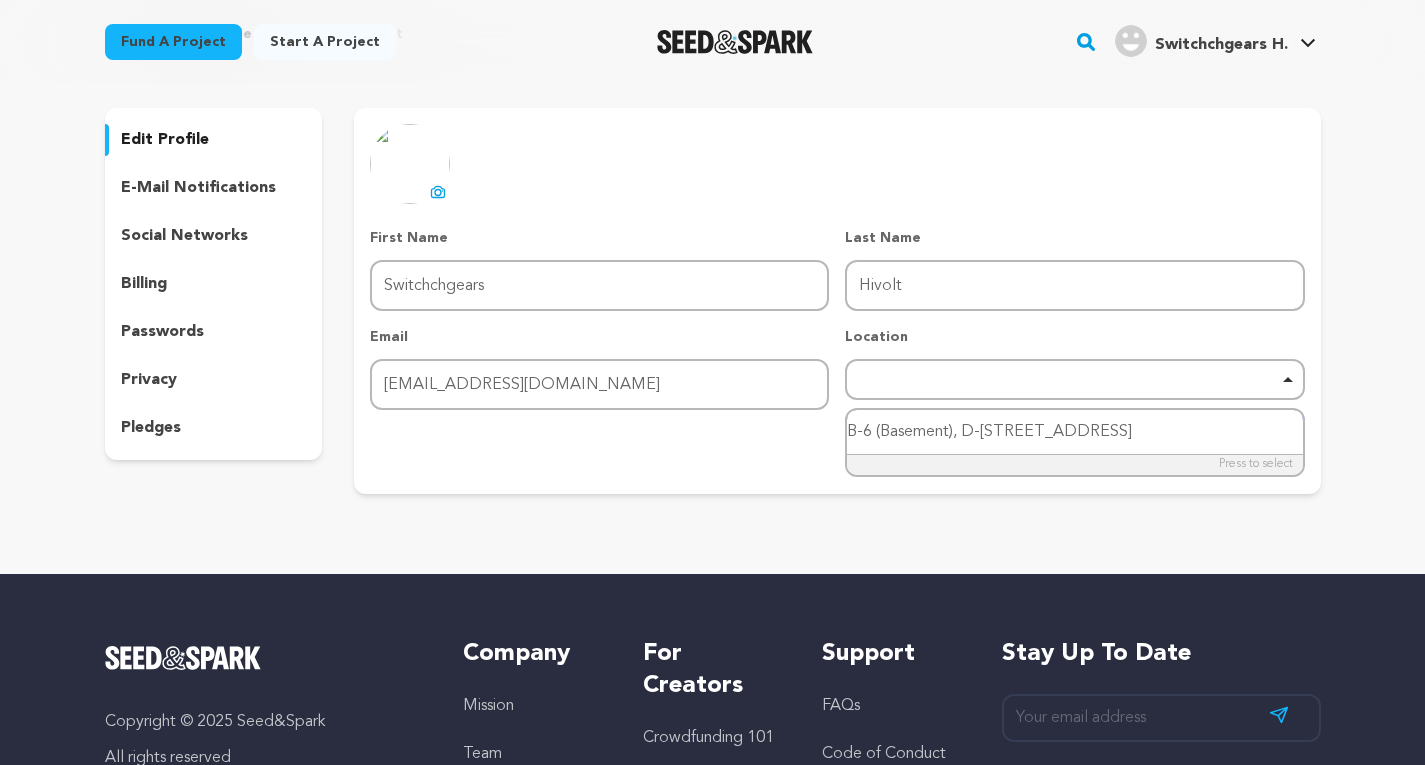scroll, scrollTop: 0, scrollLeft: 167, axis: horizontal 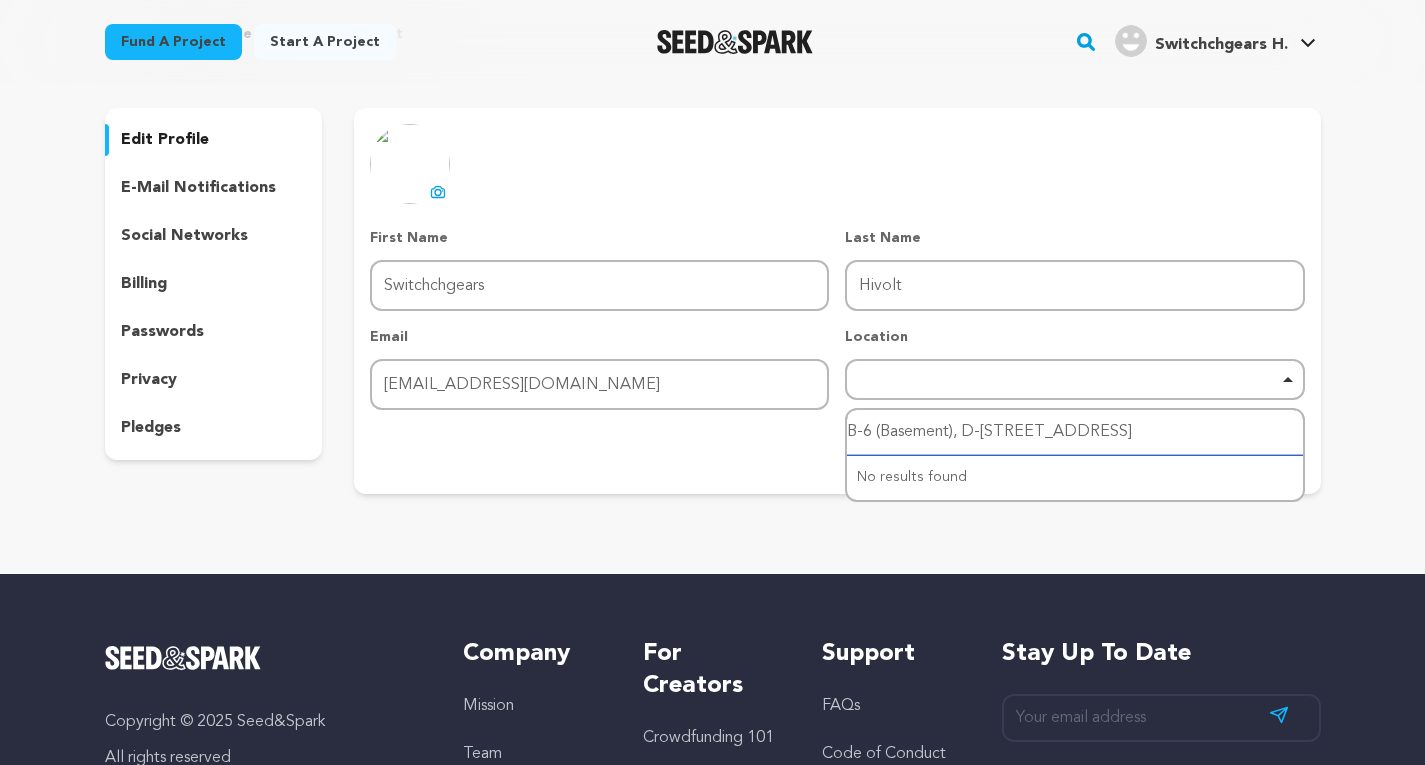 click on "B-6 (Basement), D-229, Prosperity Arcade, Sector-74, Phase-8B, Mohali, Punjab-160071" at bounding box center [1074, 432] 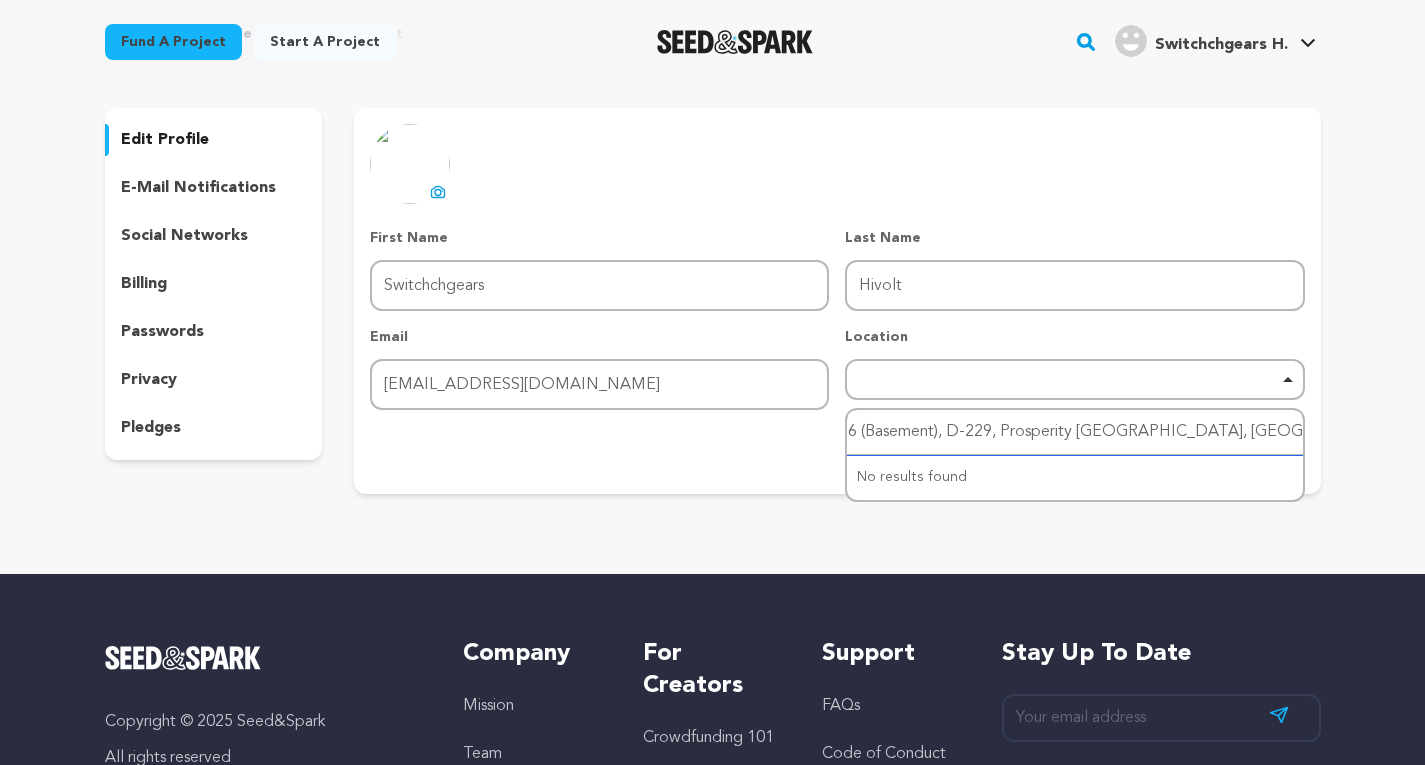 scroll, scrollTop: 0, scrollLeft: 0, axis: both 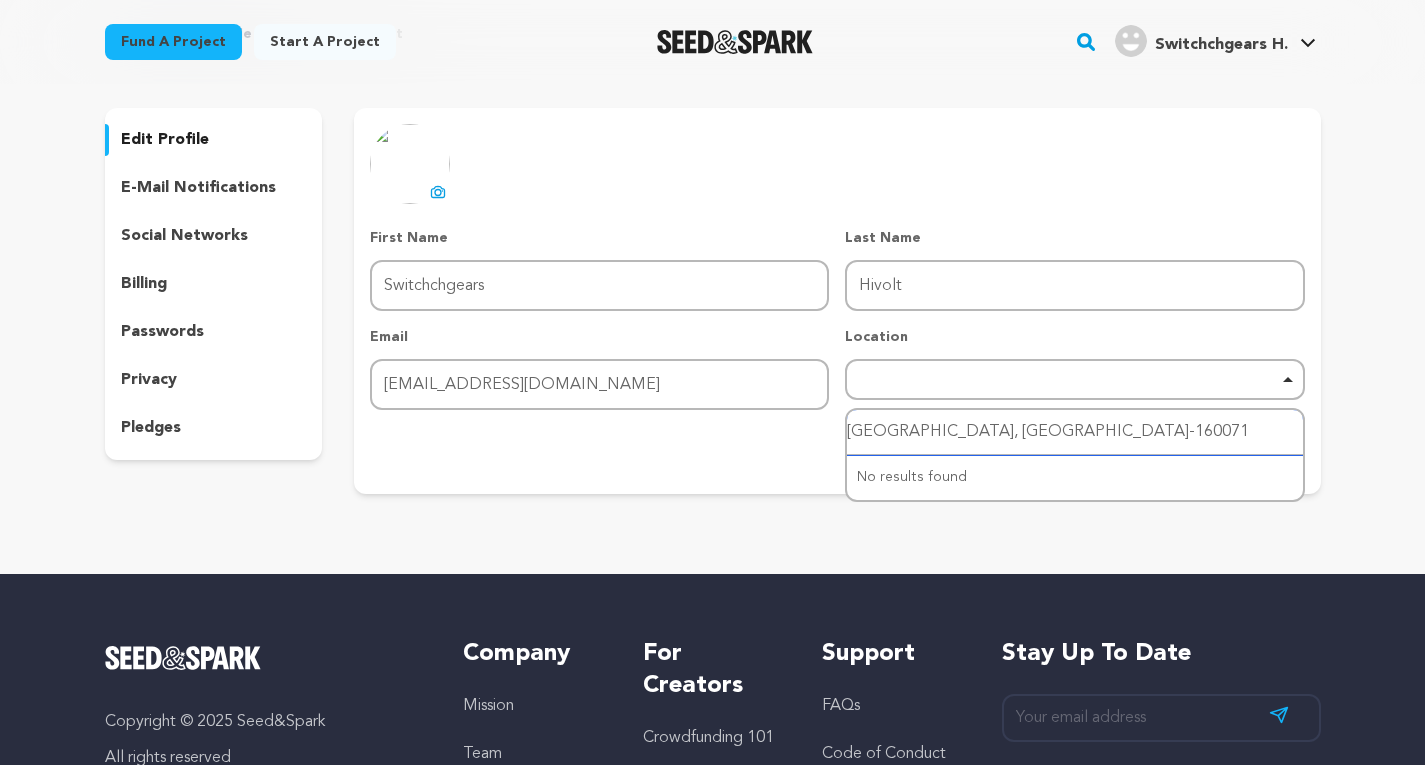 click on "Mohali, Punjab-160071" at bounding box center (1074, 432) 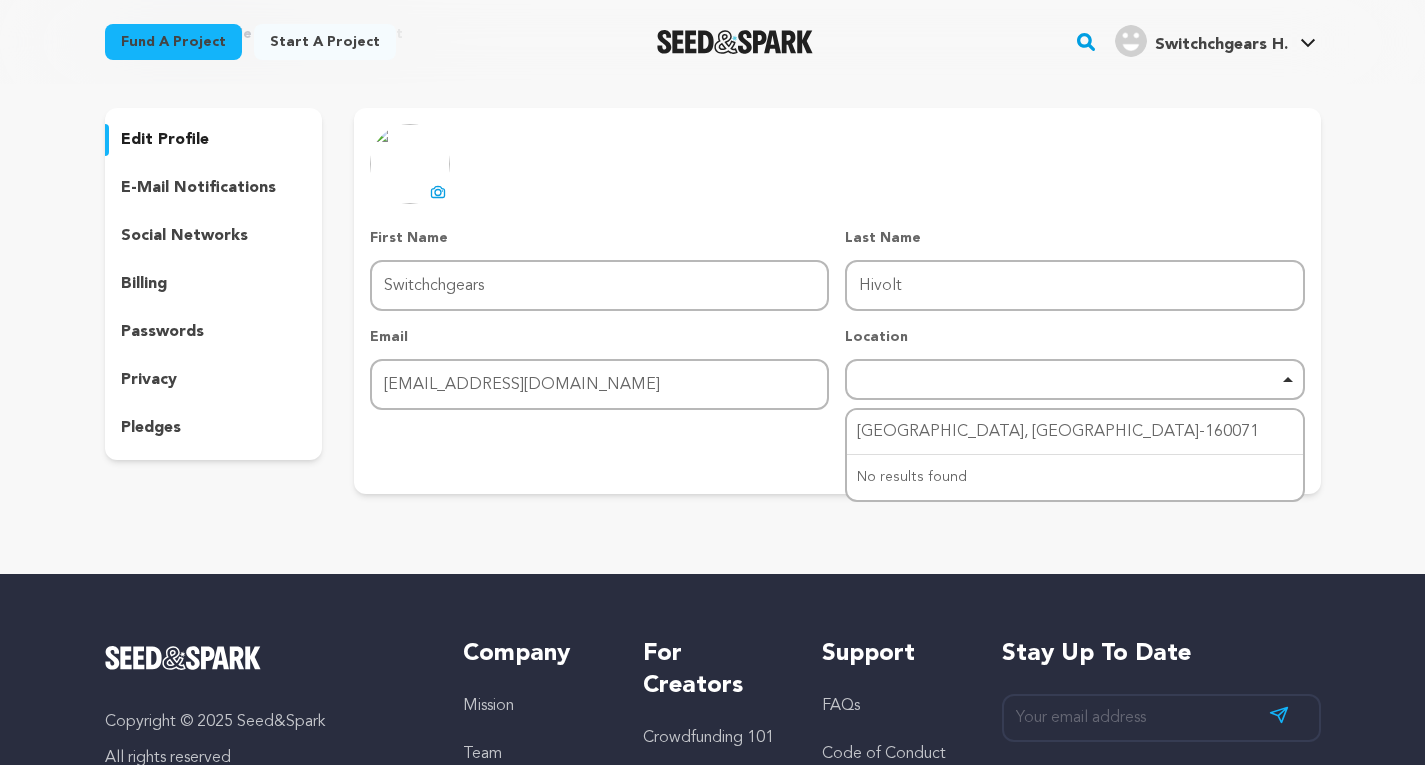 click on "Return to Profile
Manage Account
edit profile
e-mail notifications
social networks
billing
passwords
privacy" at bounding box center (713, 263) 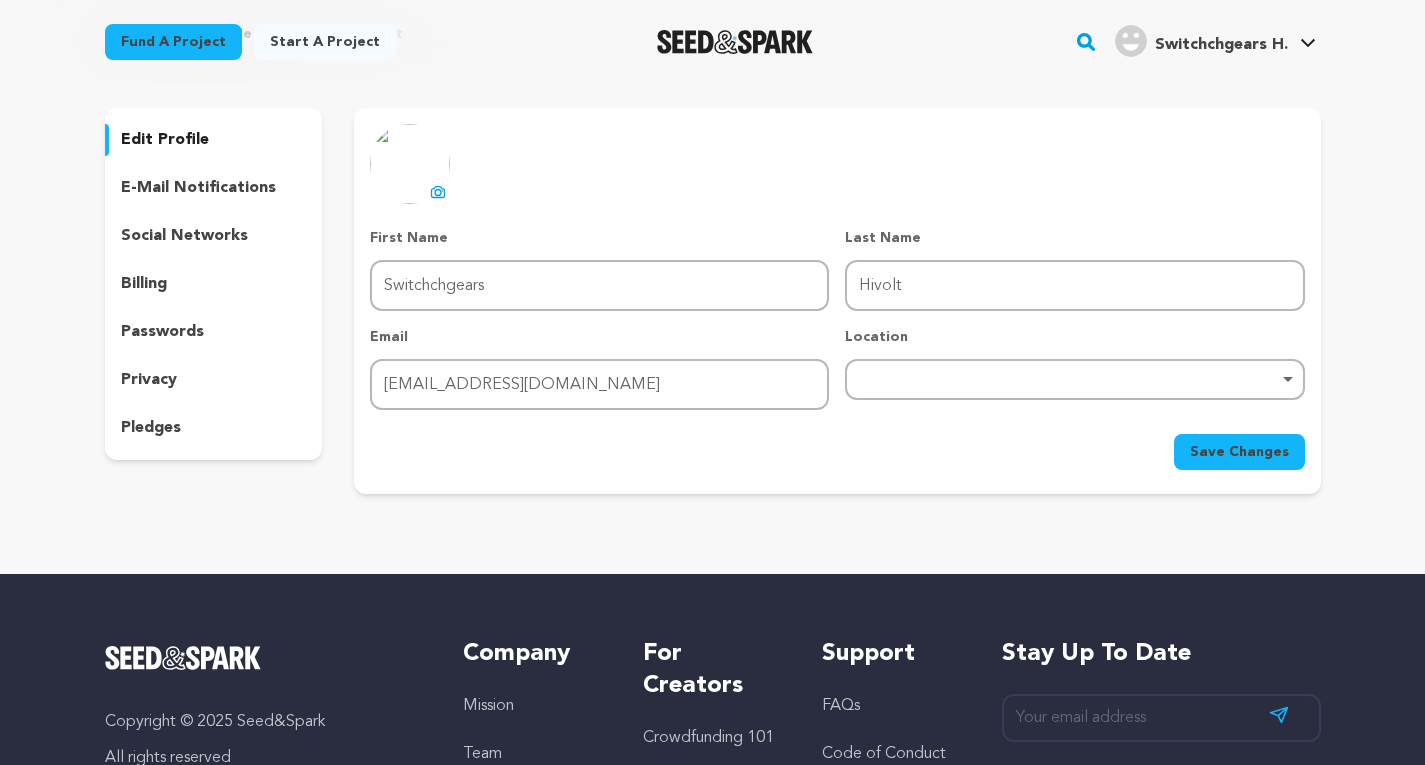 click on "Remove item" at bounding box center (1074, 379) 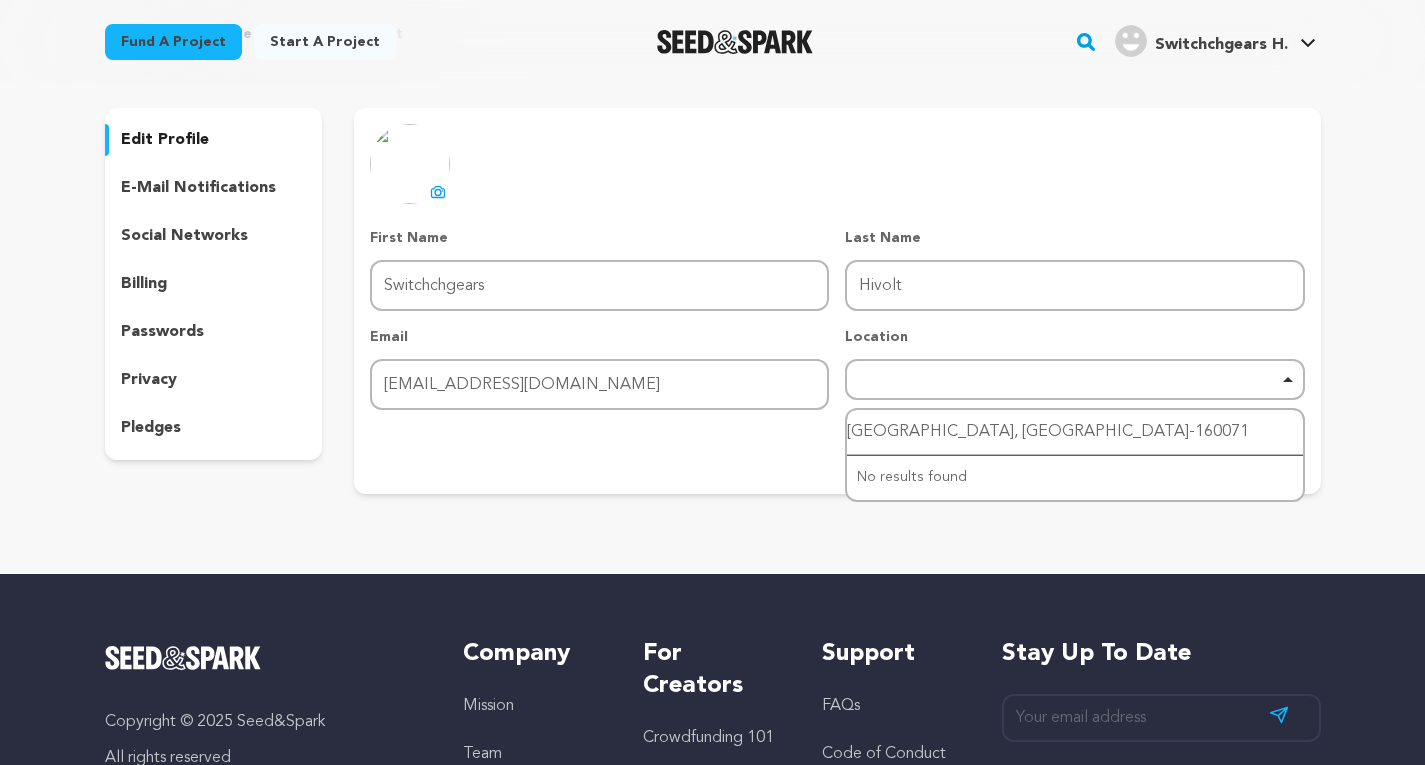 click on "Mohali, Punjab-160071" at bounding box center [1074, 432] 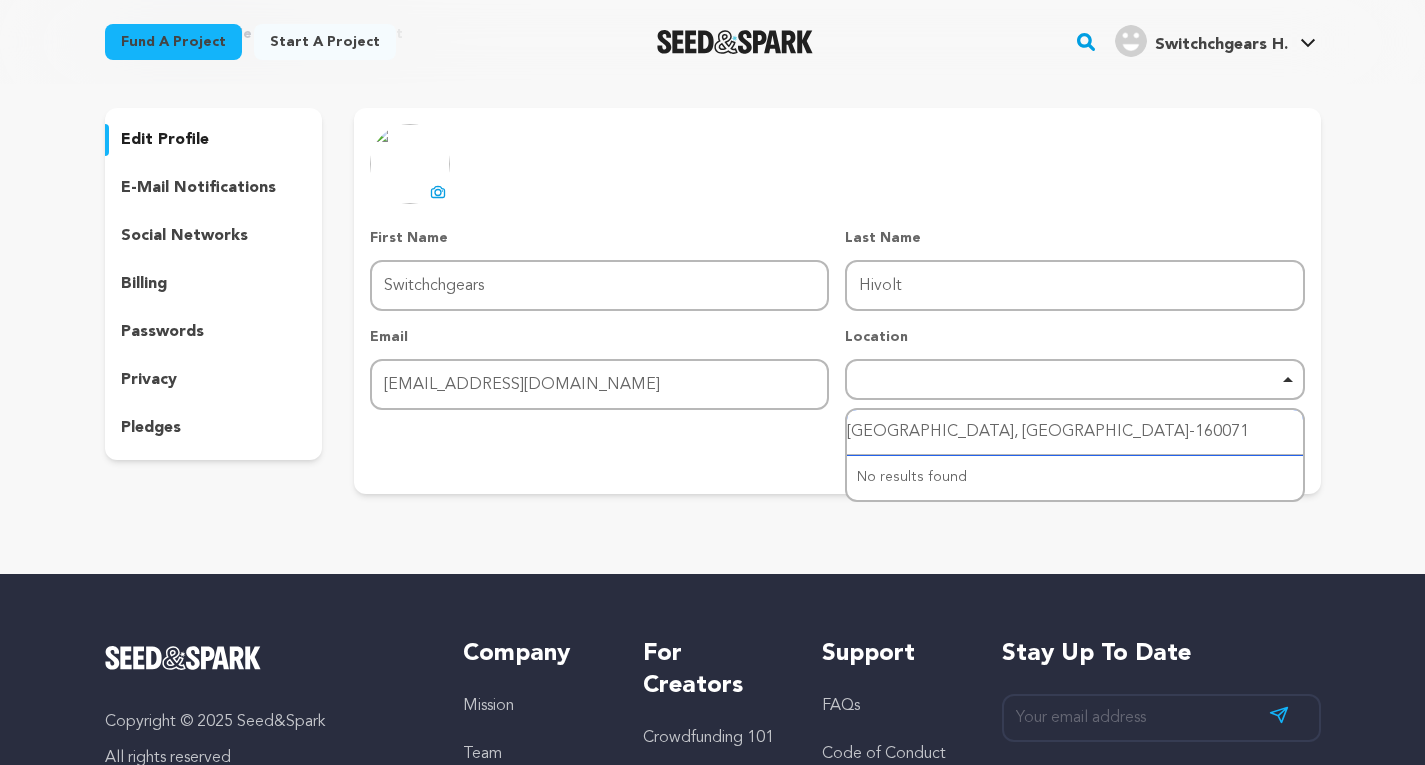 drag, startPoint x: 1031, startPoint y: 433, endPoint x: 854, endPoint y: 425, distance: 177.1807 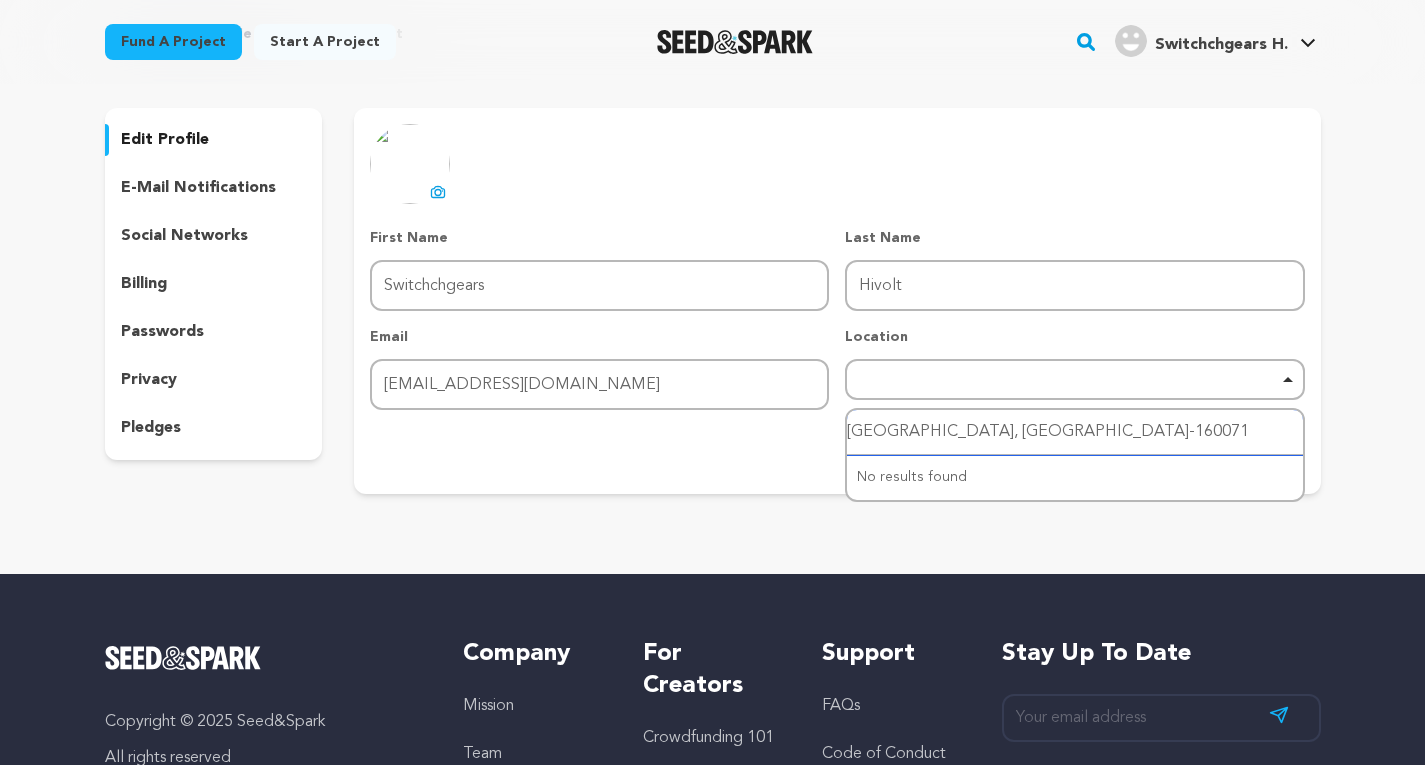 click on "Mohali, Punjab-160071" at bounding box center [1074, 432] 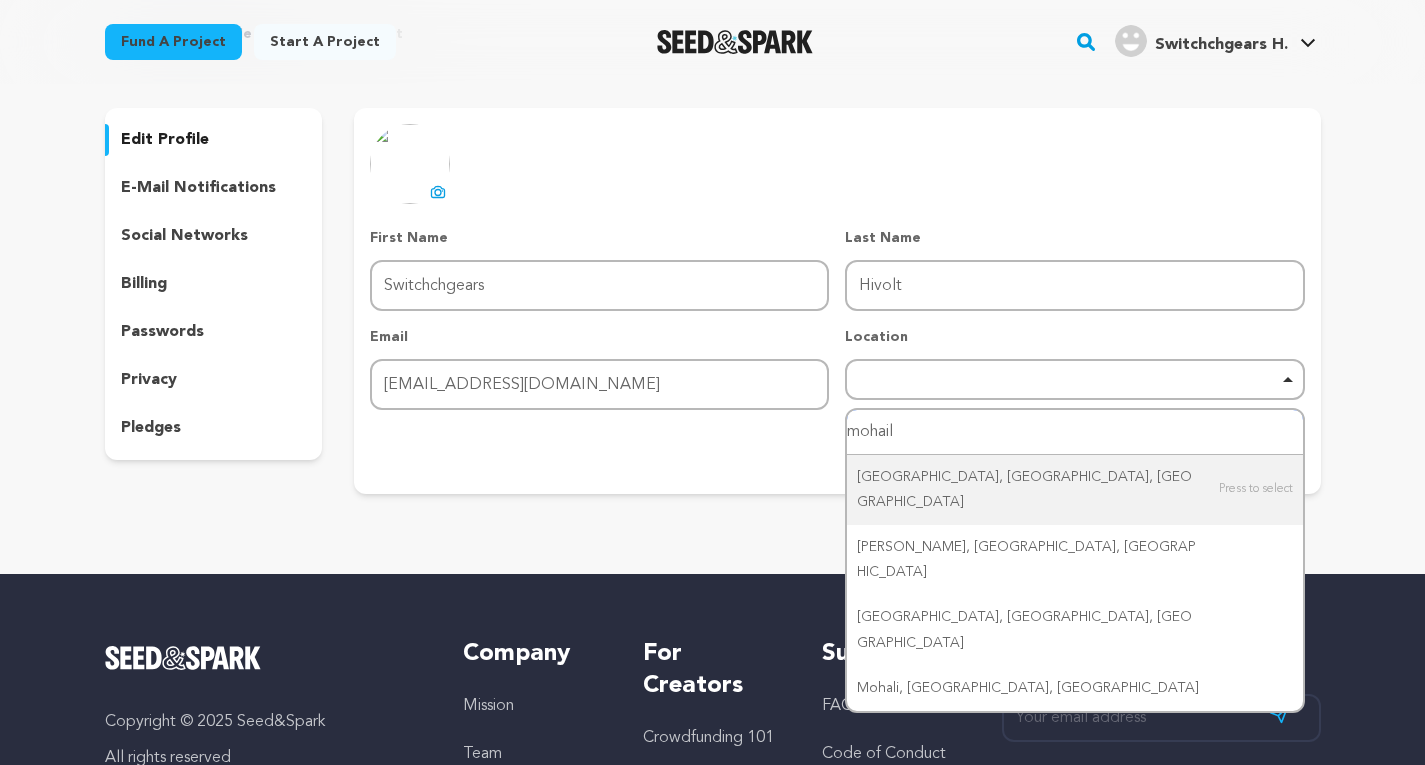 type on "mohai" 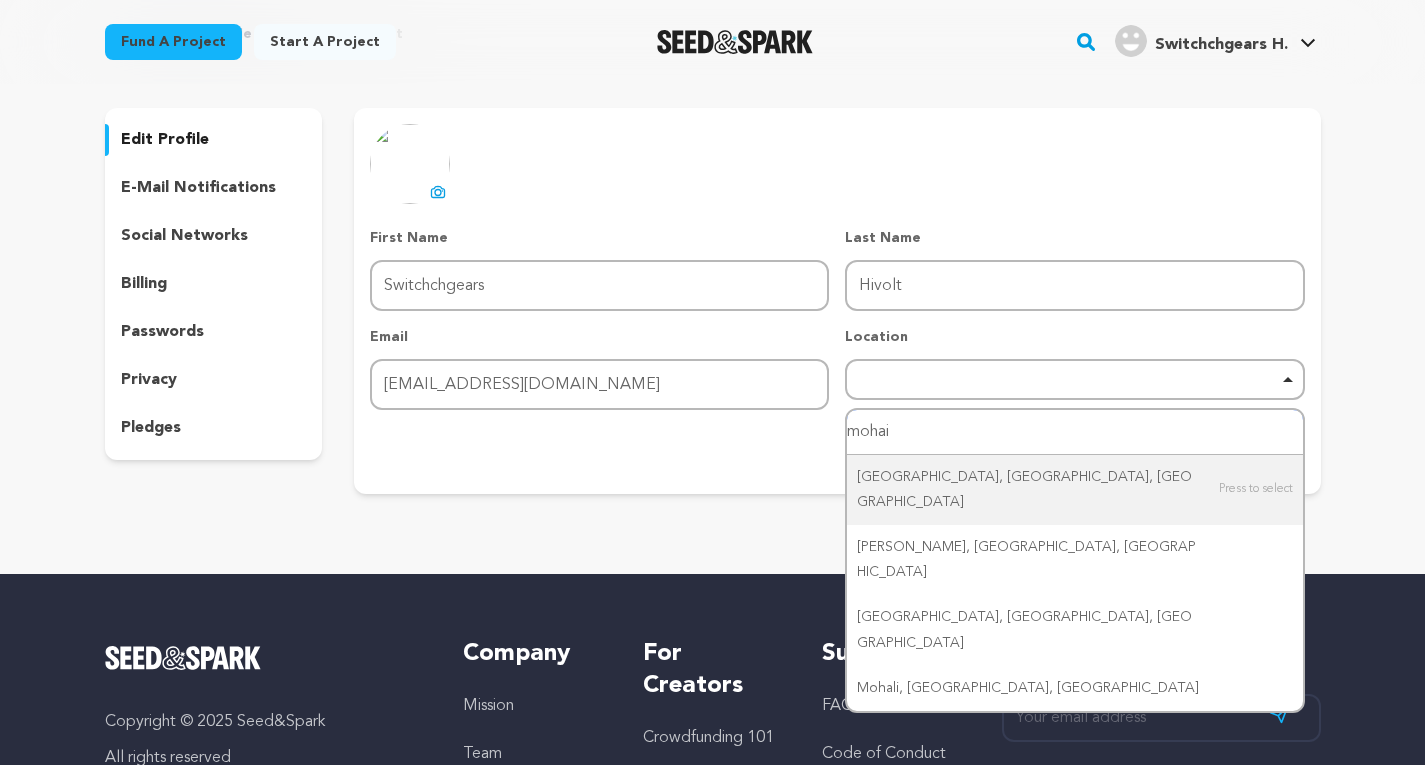 type 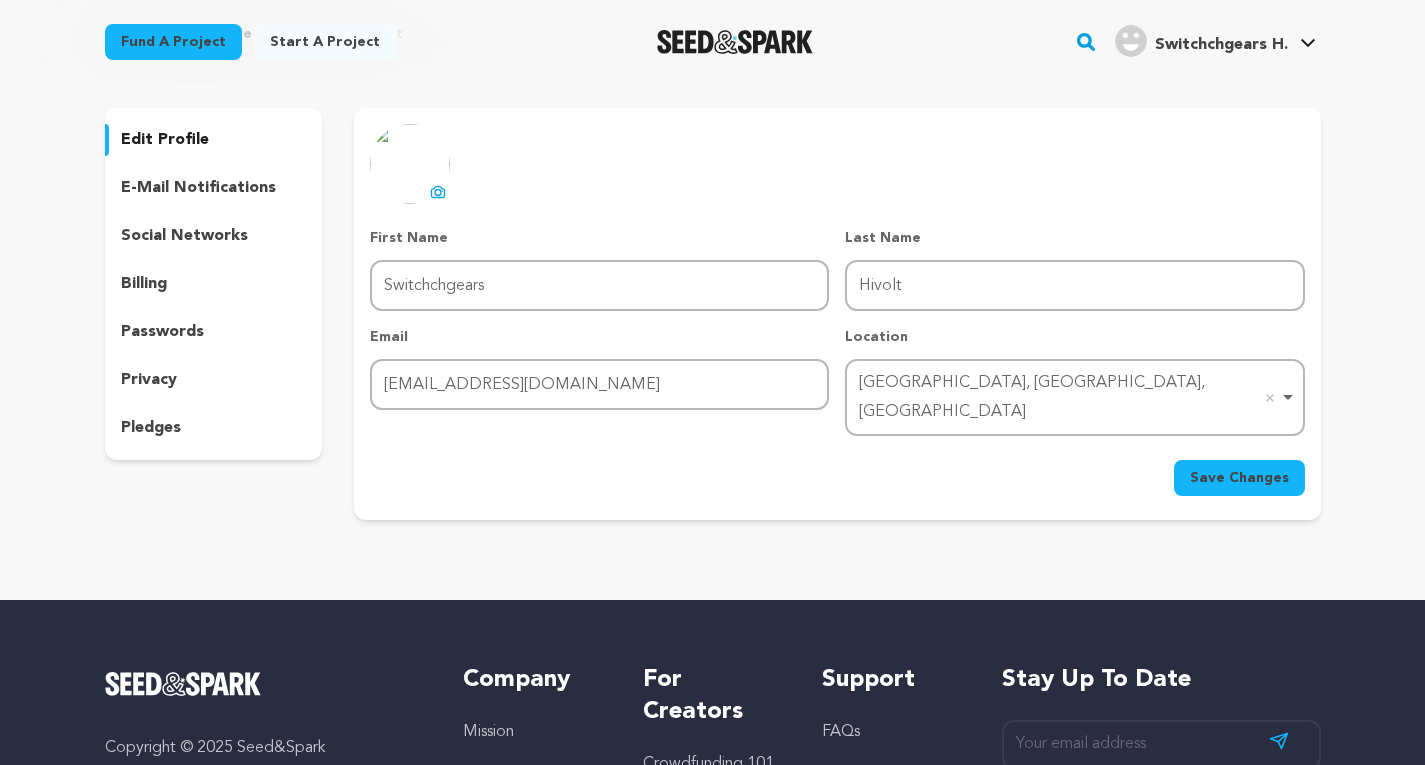 click 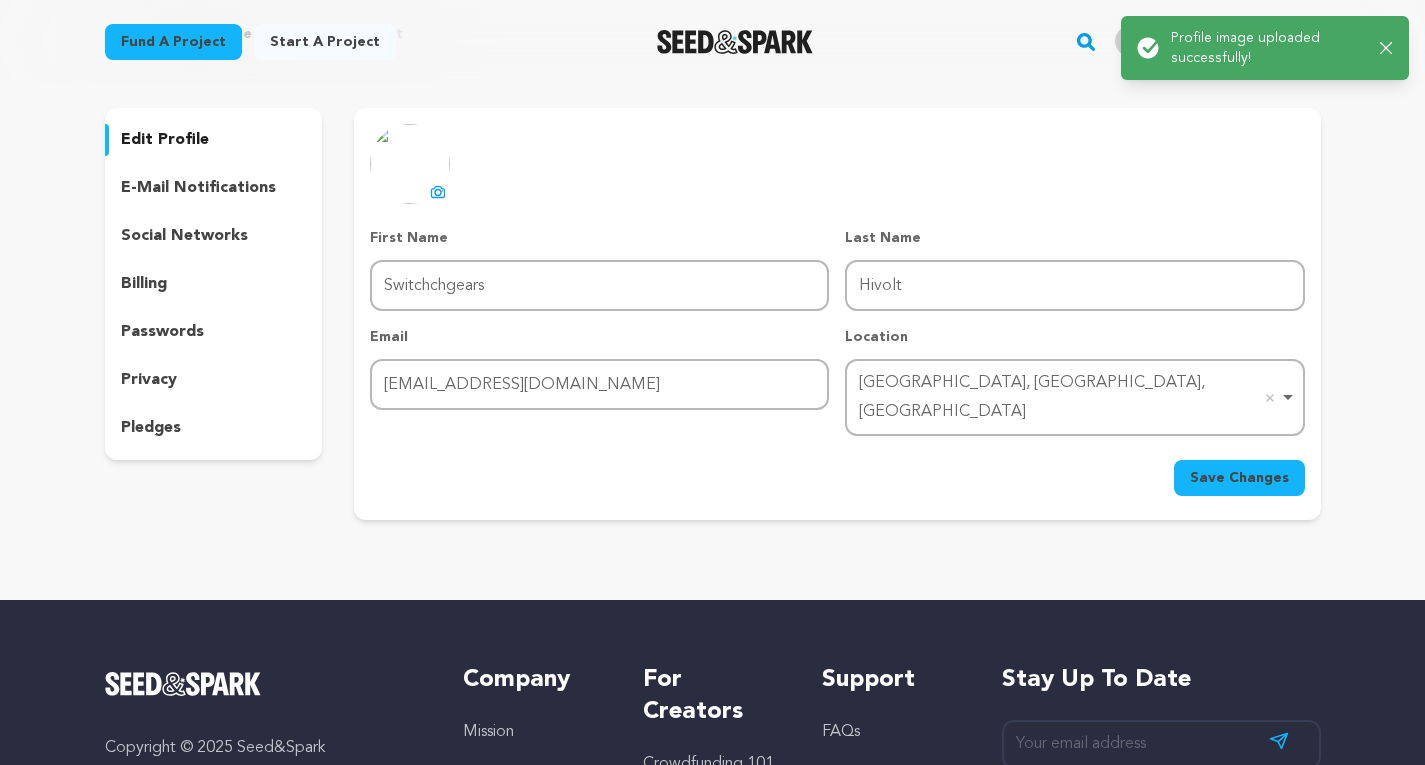 click on "Save Changes" at bounding box center [1239, 478] 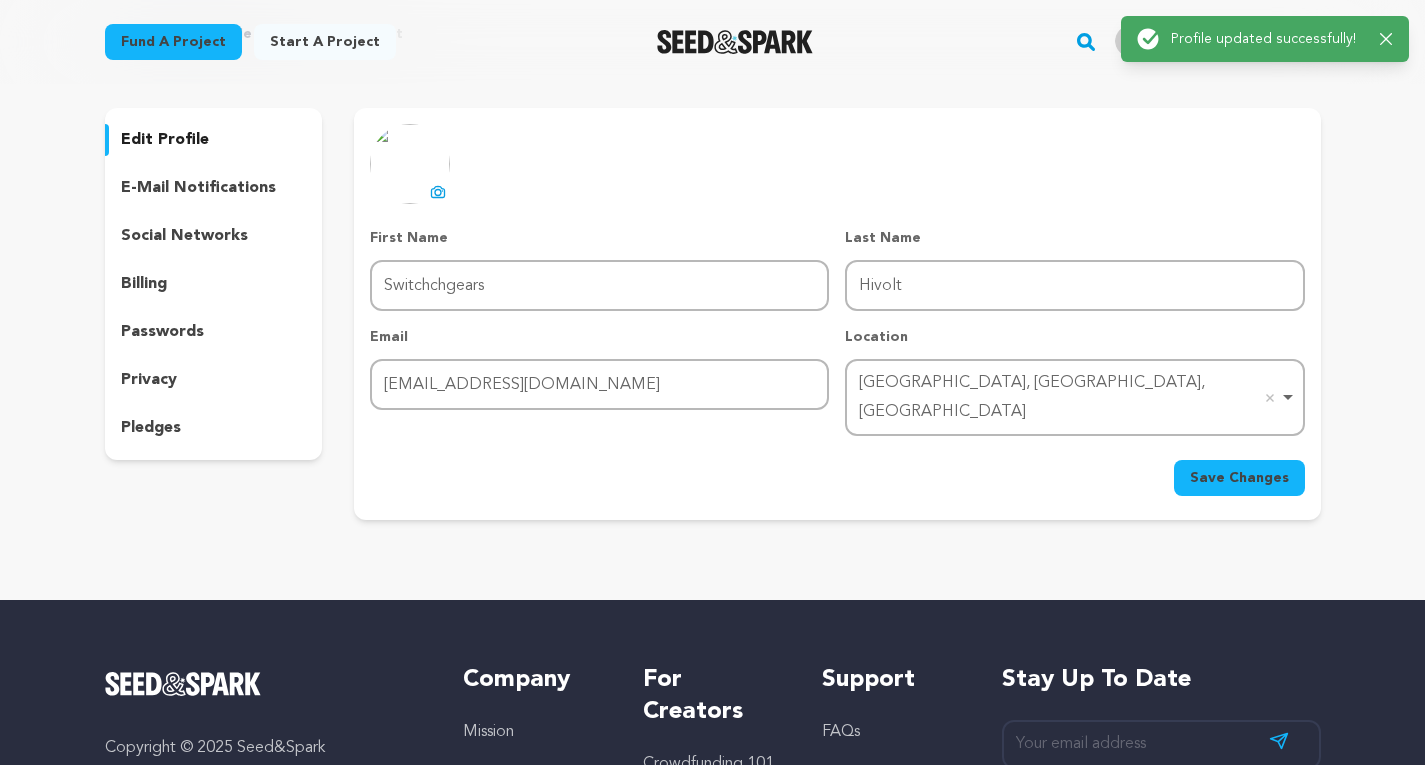 click on "edit profile" at bounding box center (165, 140) 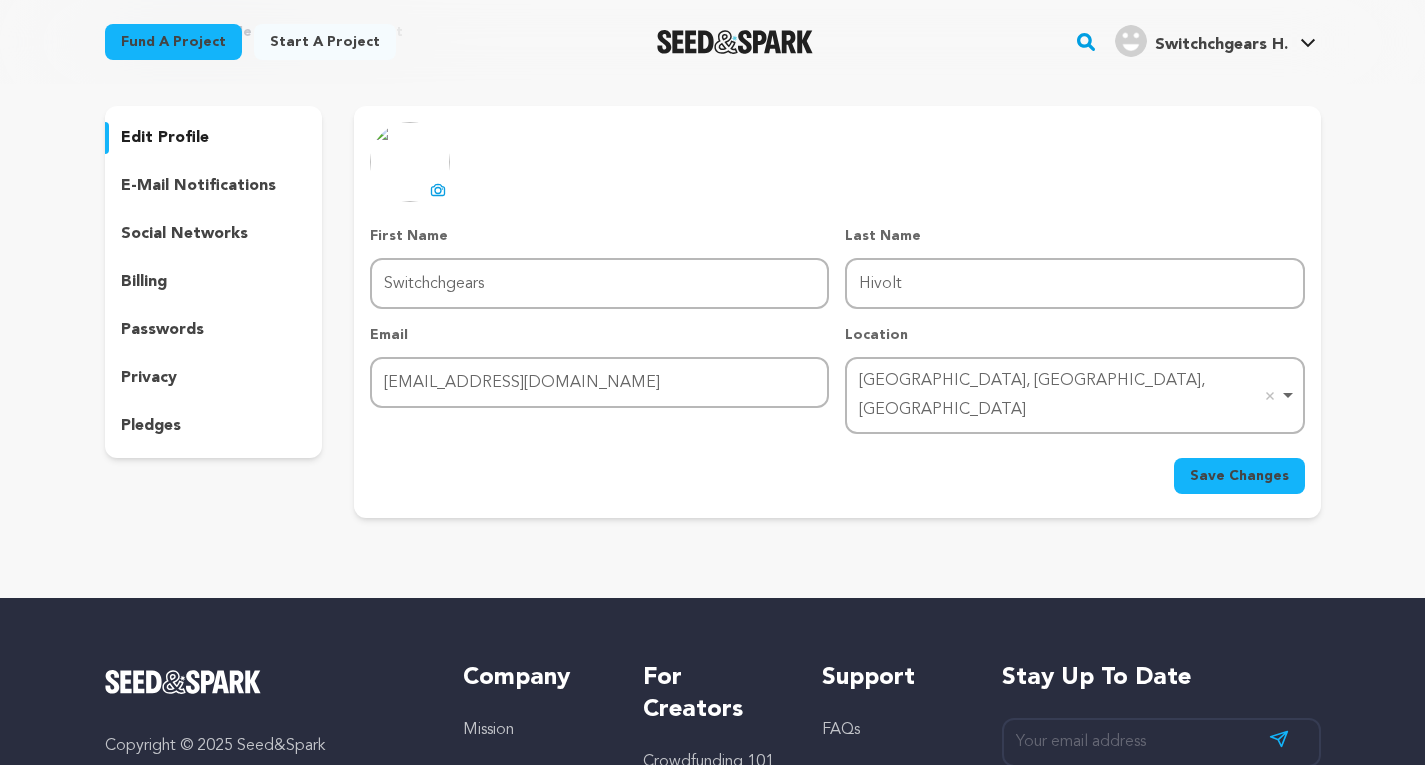scroll, scrollTop: 100, scrollLeft: 0, axis: vertical 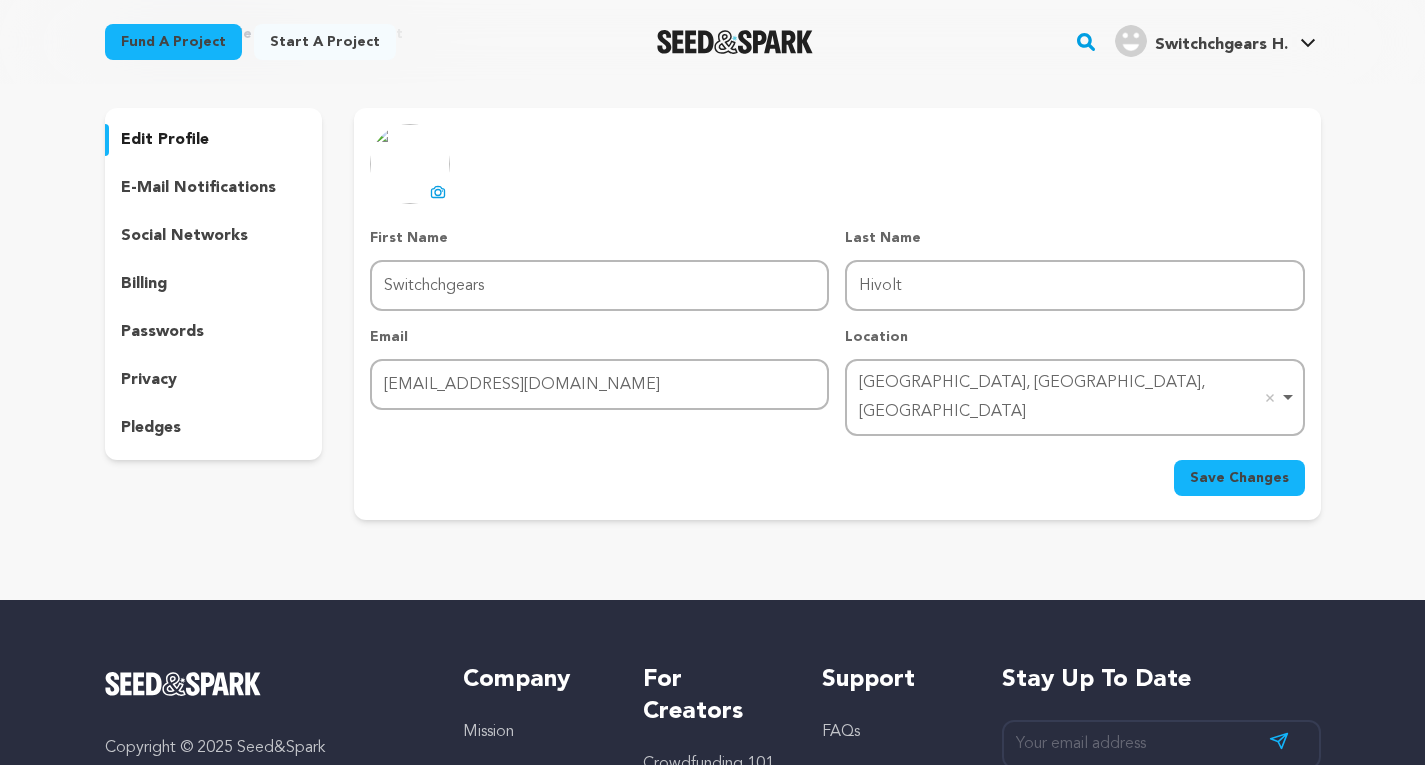 click on "edit profile" at bounding box center [165, 140] 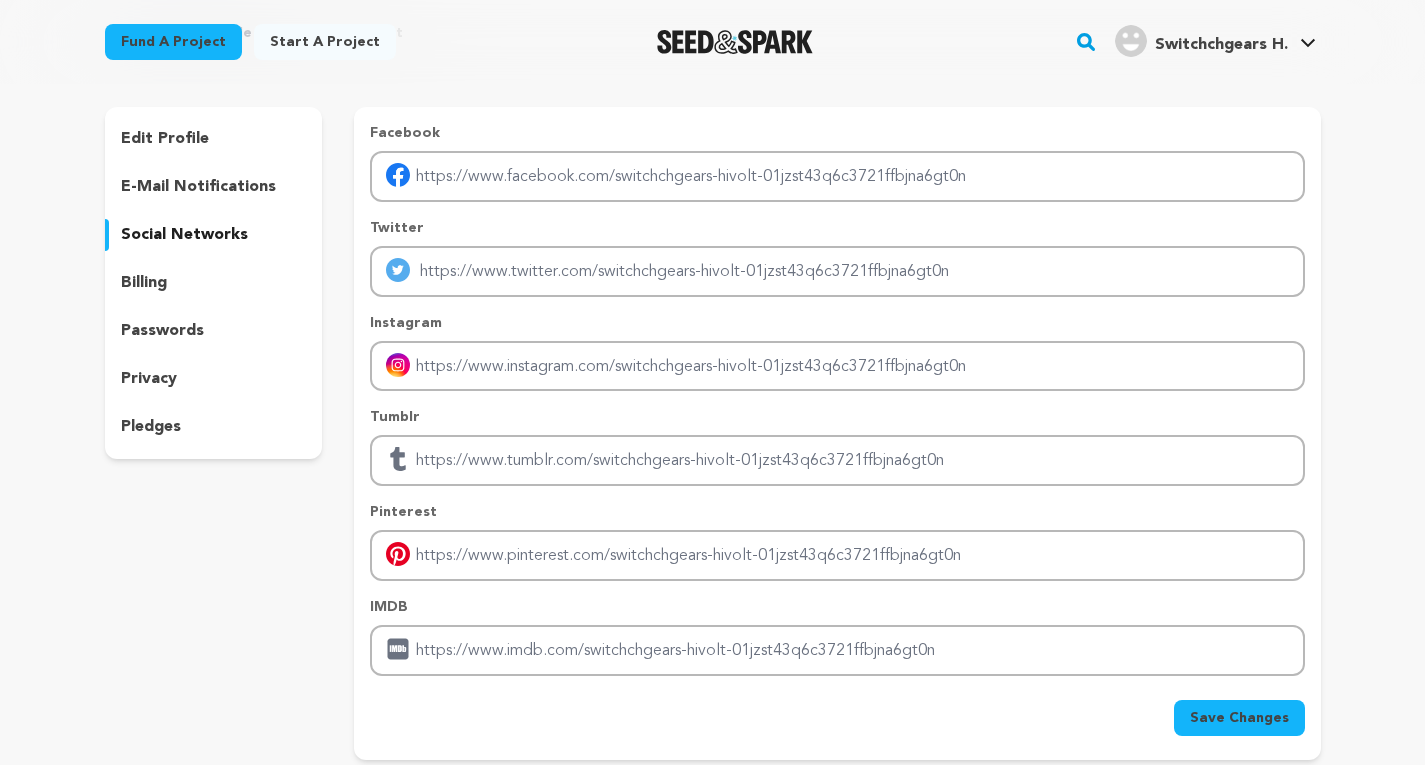 scroll, scrollTop: 100, scrollLeft: 0, axis: vertical 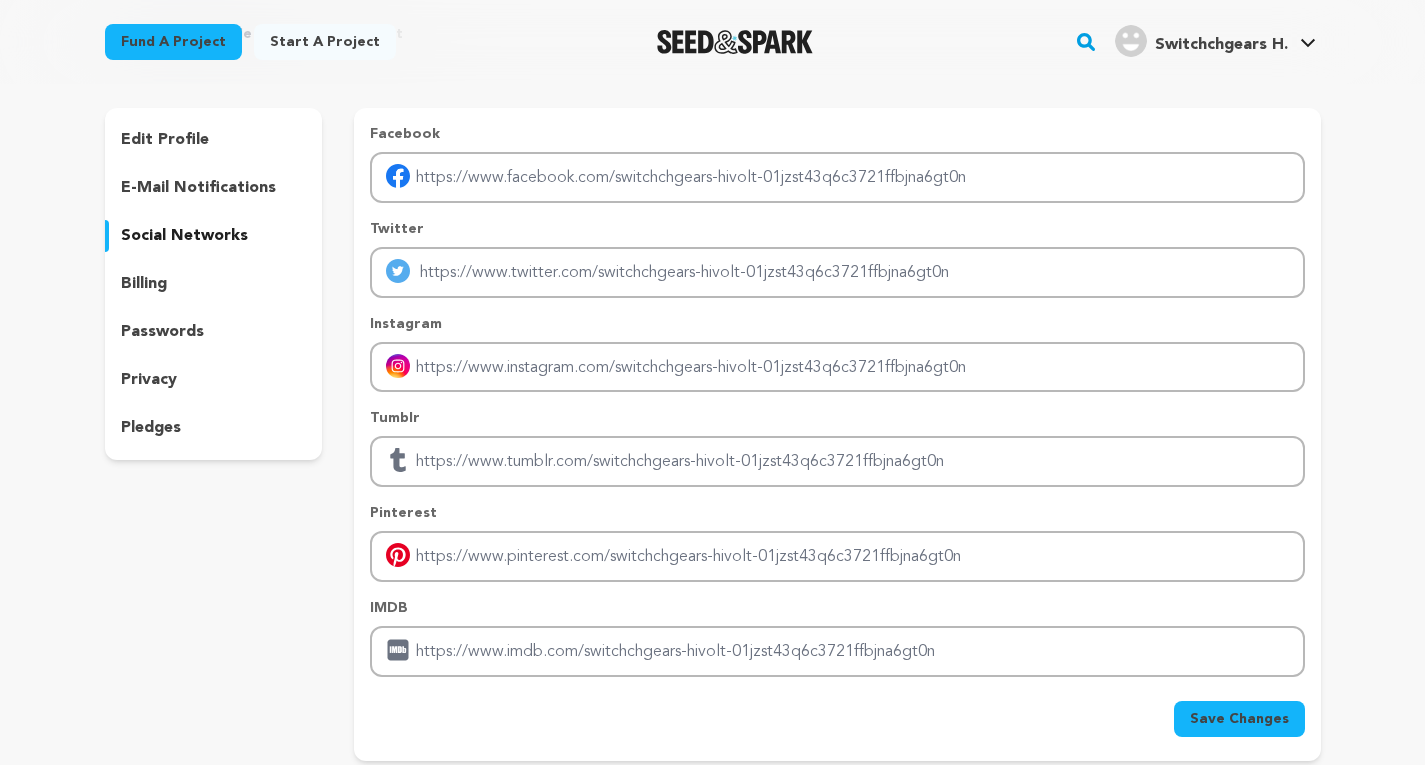 click on "Start a project" at bounding box center [325, 42] 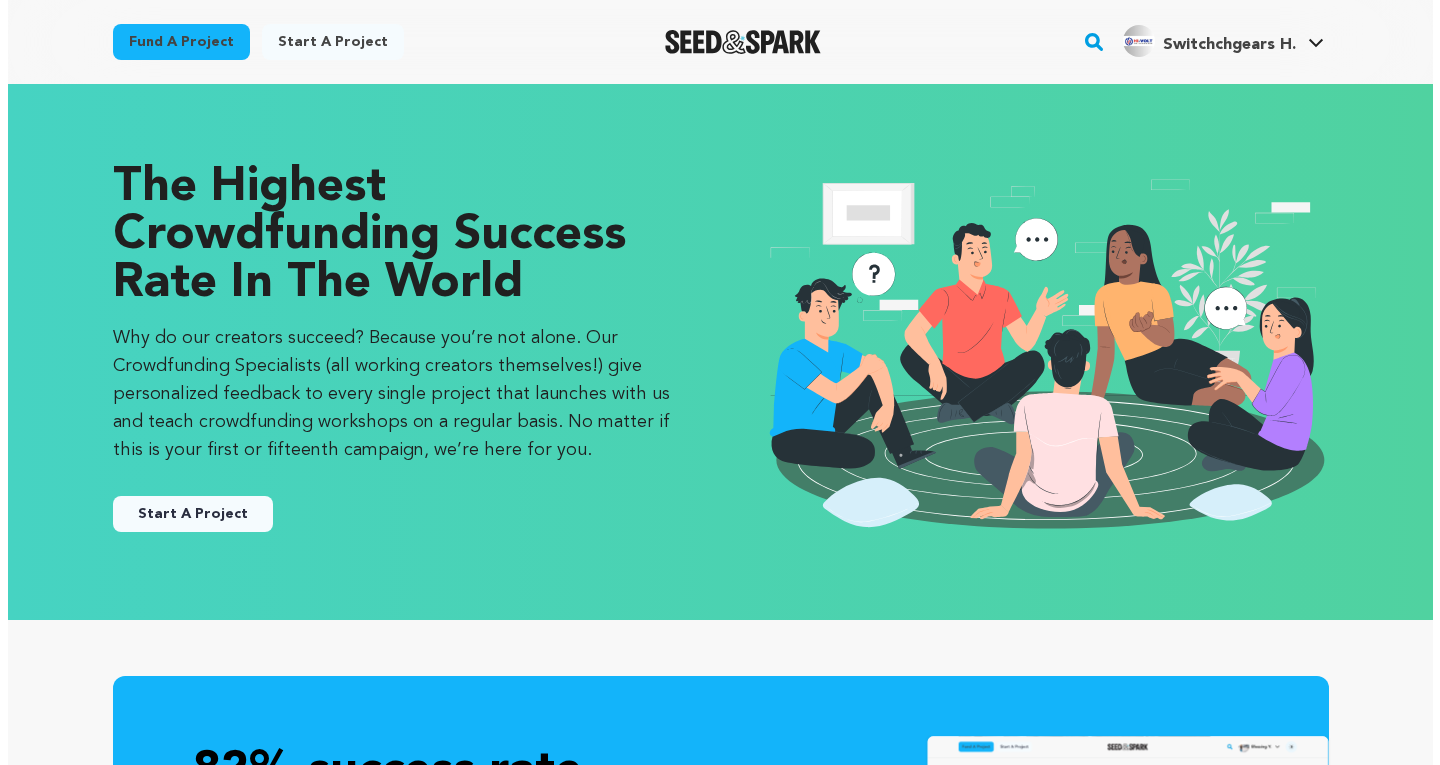 scroll, scrollTop: 0, scrollLeft: 0, axis: both 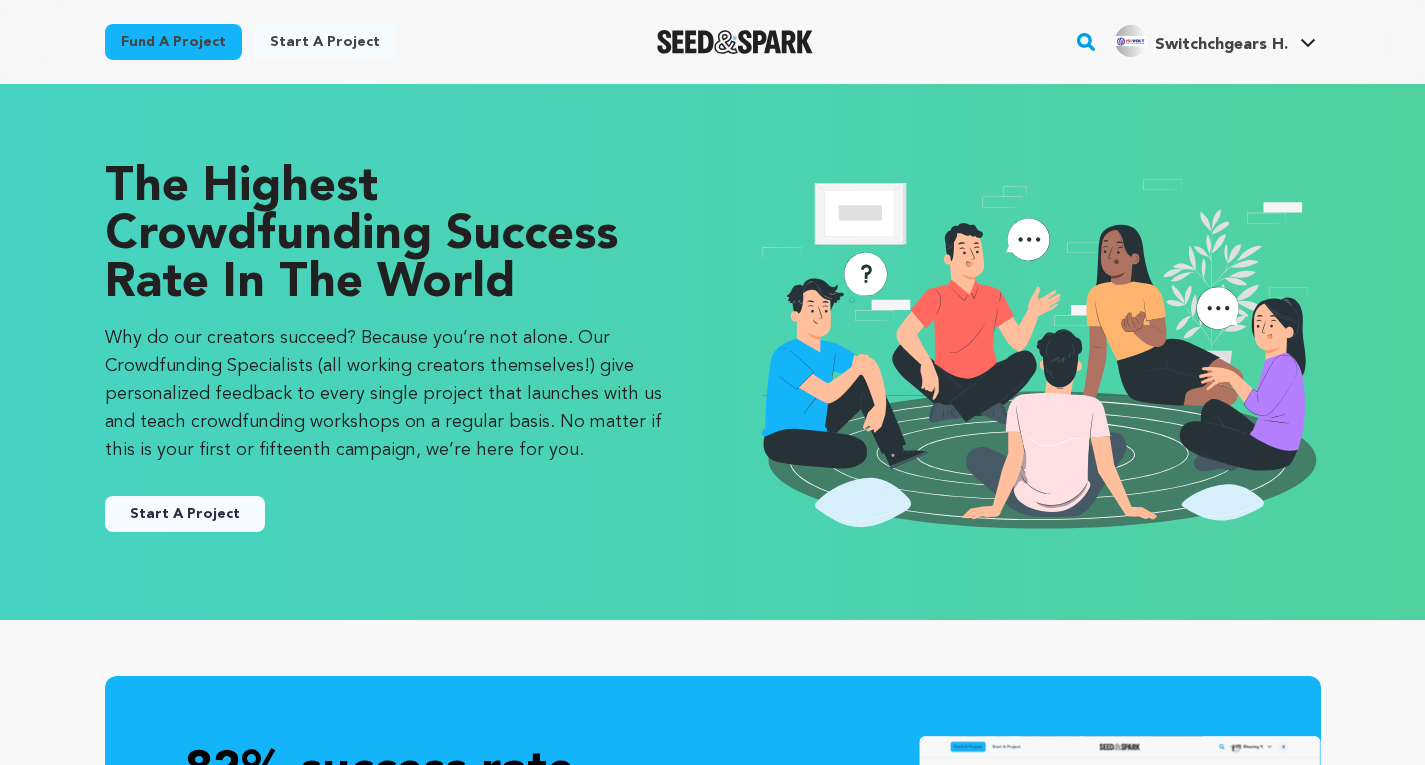 click on "Start A Project" at bounding box center (185, 514) 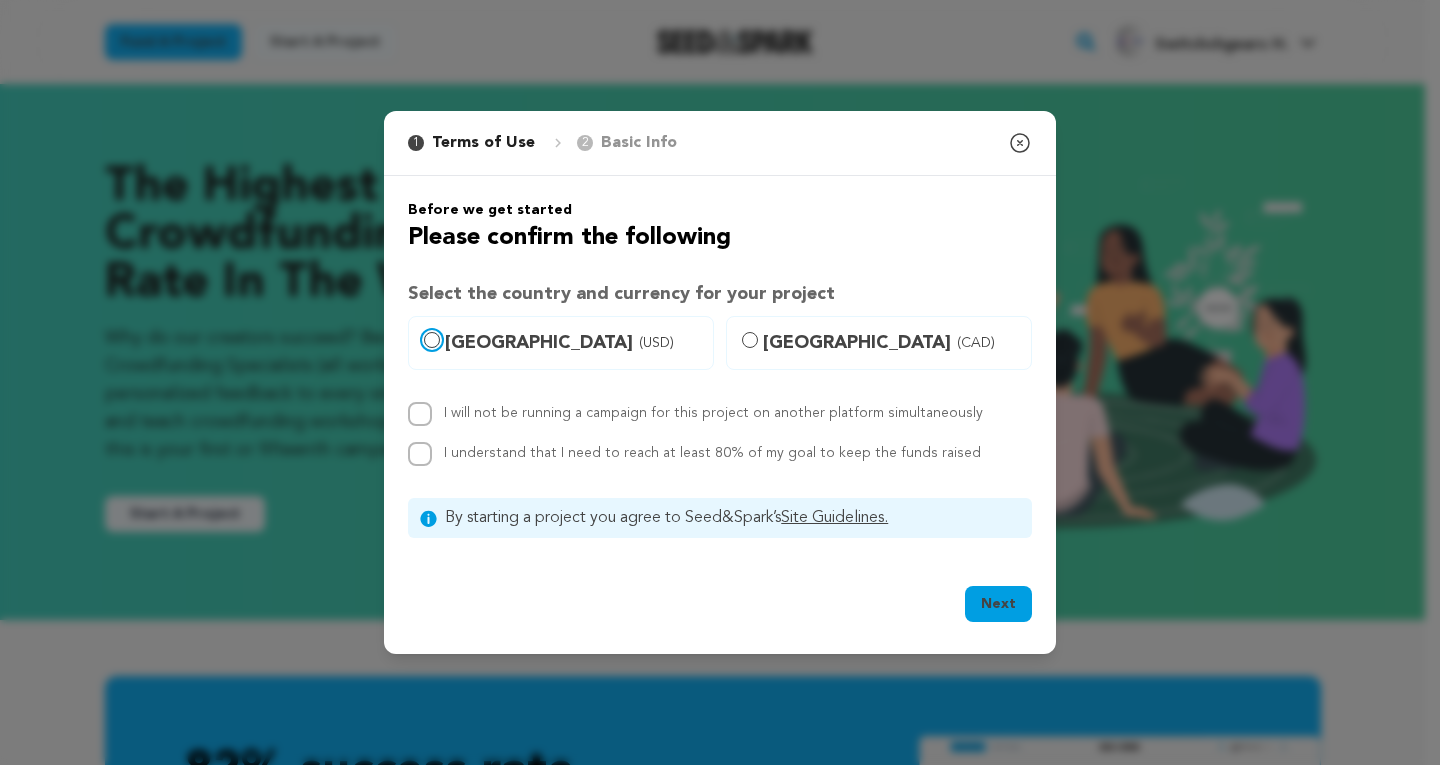 click on "United States
(USD)" at bounding box center [432, 340] 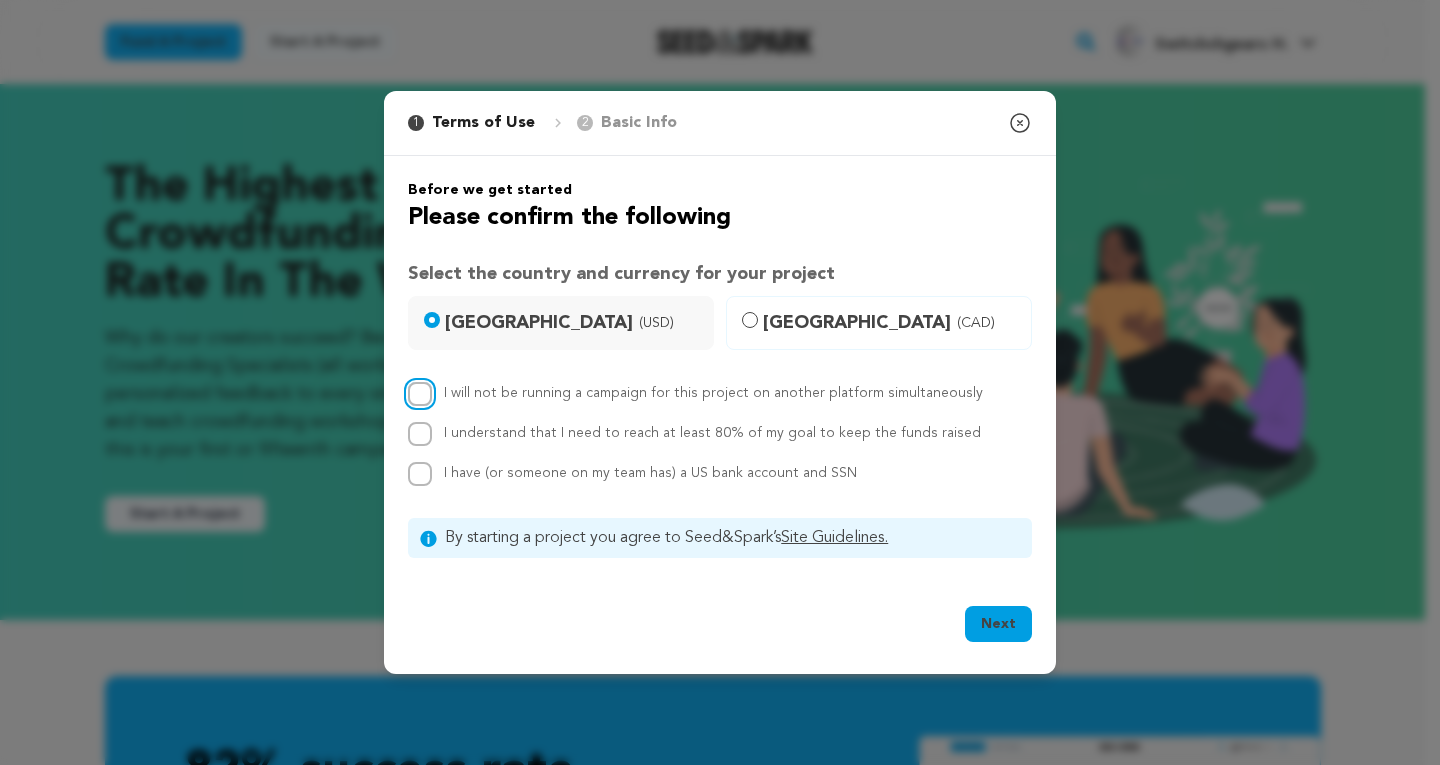 click on "I will not be running a campaign for this project on another platform
simultaneously" at bounding box center (420, 394) 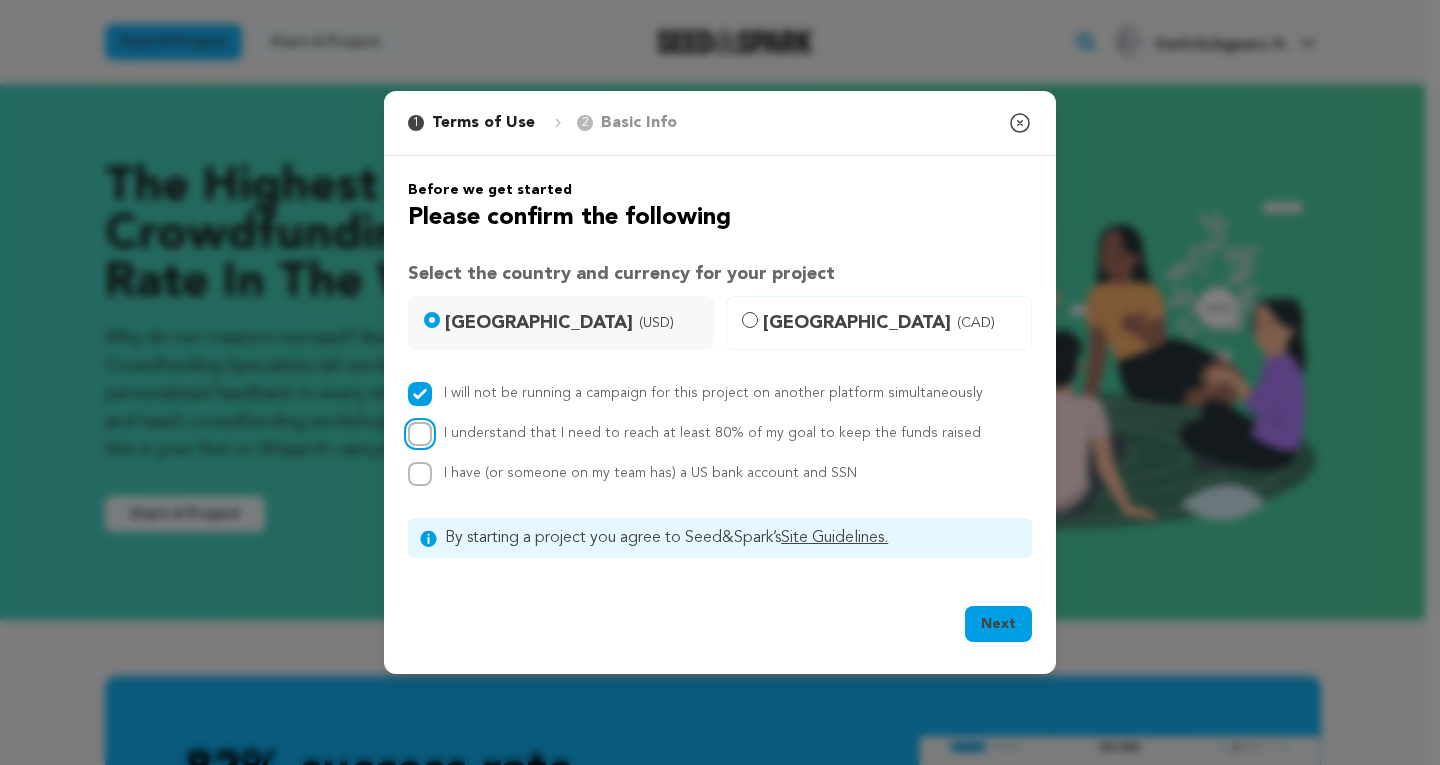 click on "I understand that I need to reach at least 80% of my goal to keep the
funds raised" at bounding box center (420, 434) 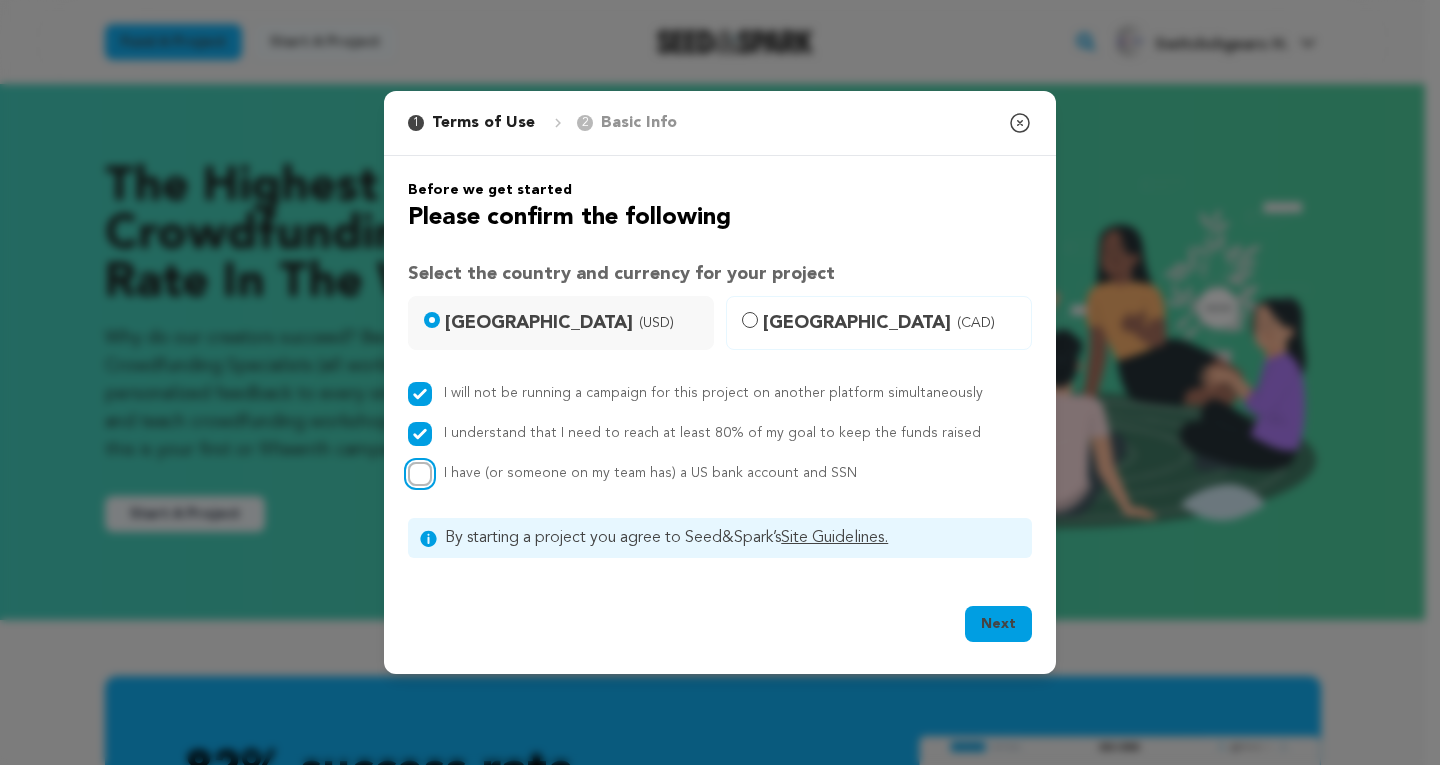 click on "I have (or someone on my team has) a US bank account and SSN" at bounding box center [420, 474] 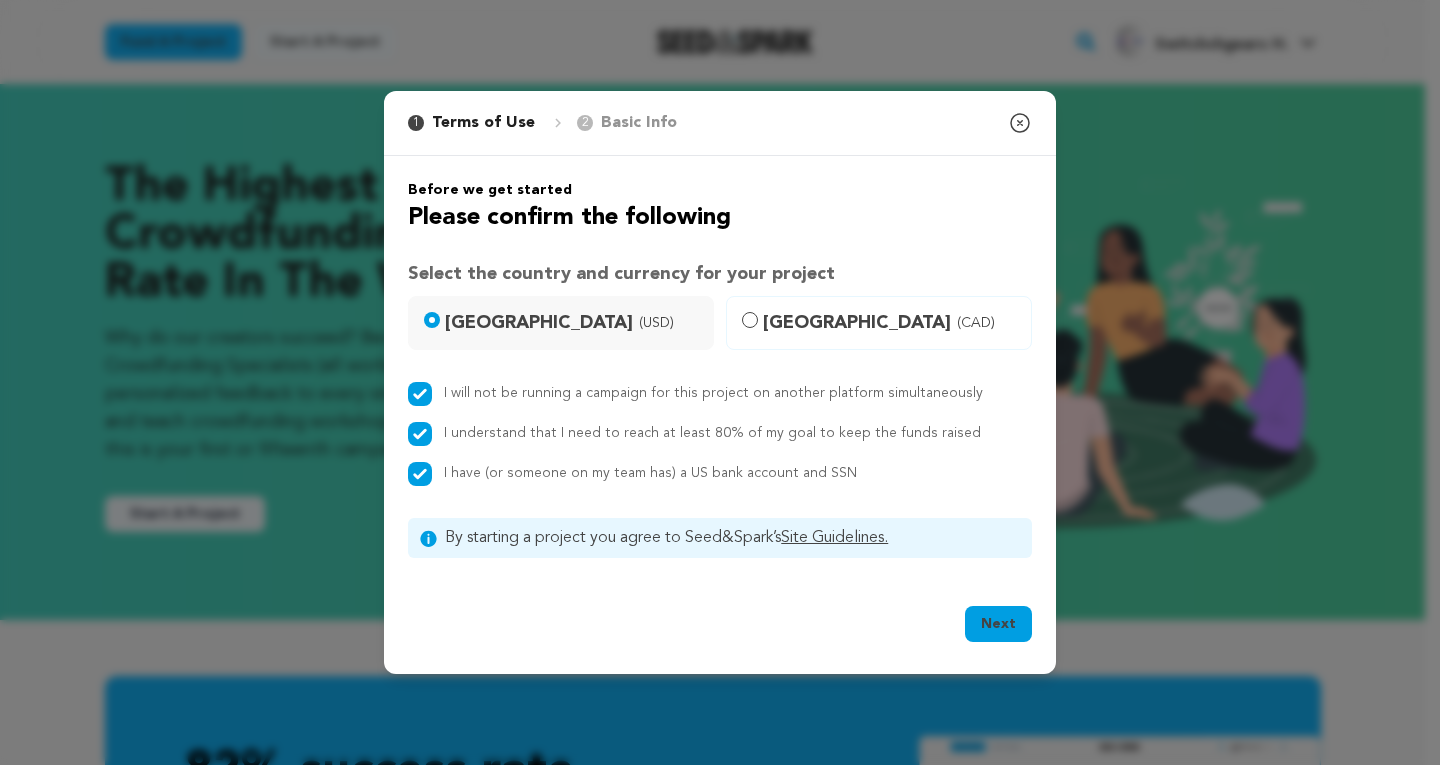 click on "United States
(USD)" at bounding box center [561, 323] 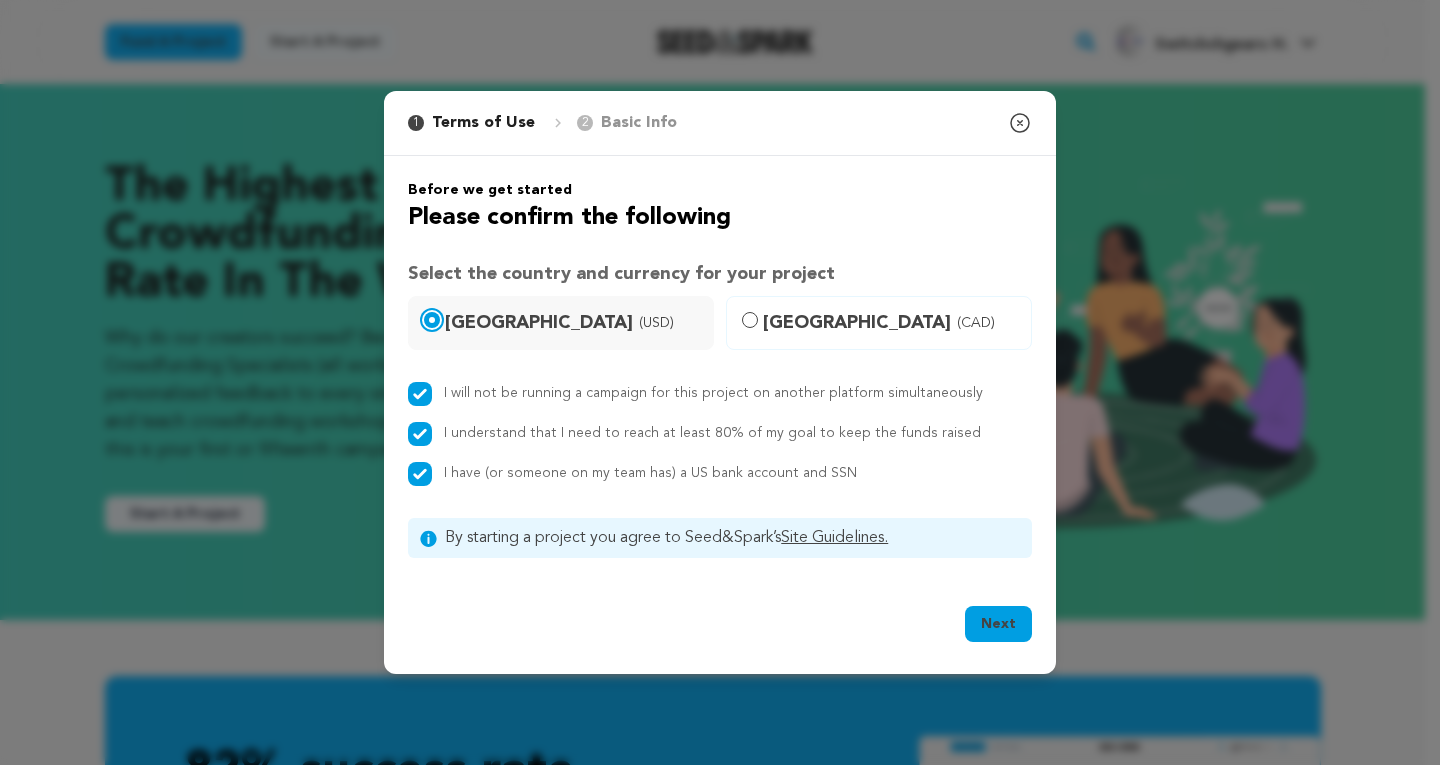 click on "United States
(USD)" at bounding box center (432, 320) 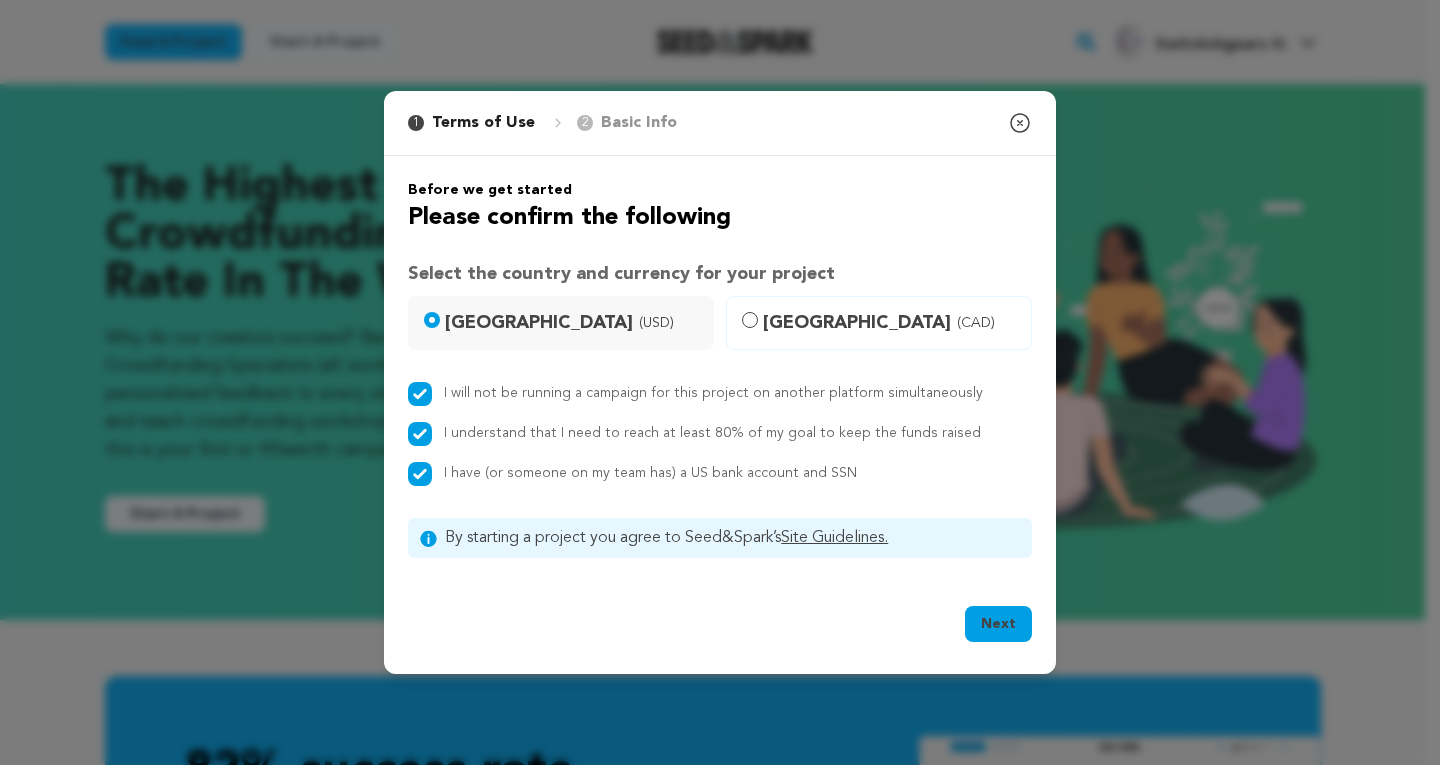 click on "Next" at bounding box center [998, 624] 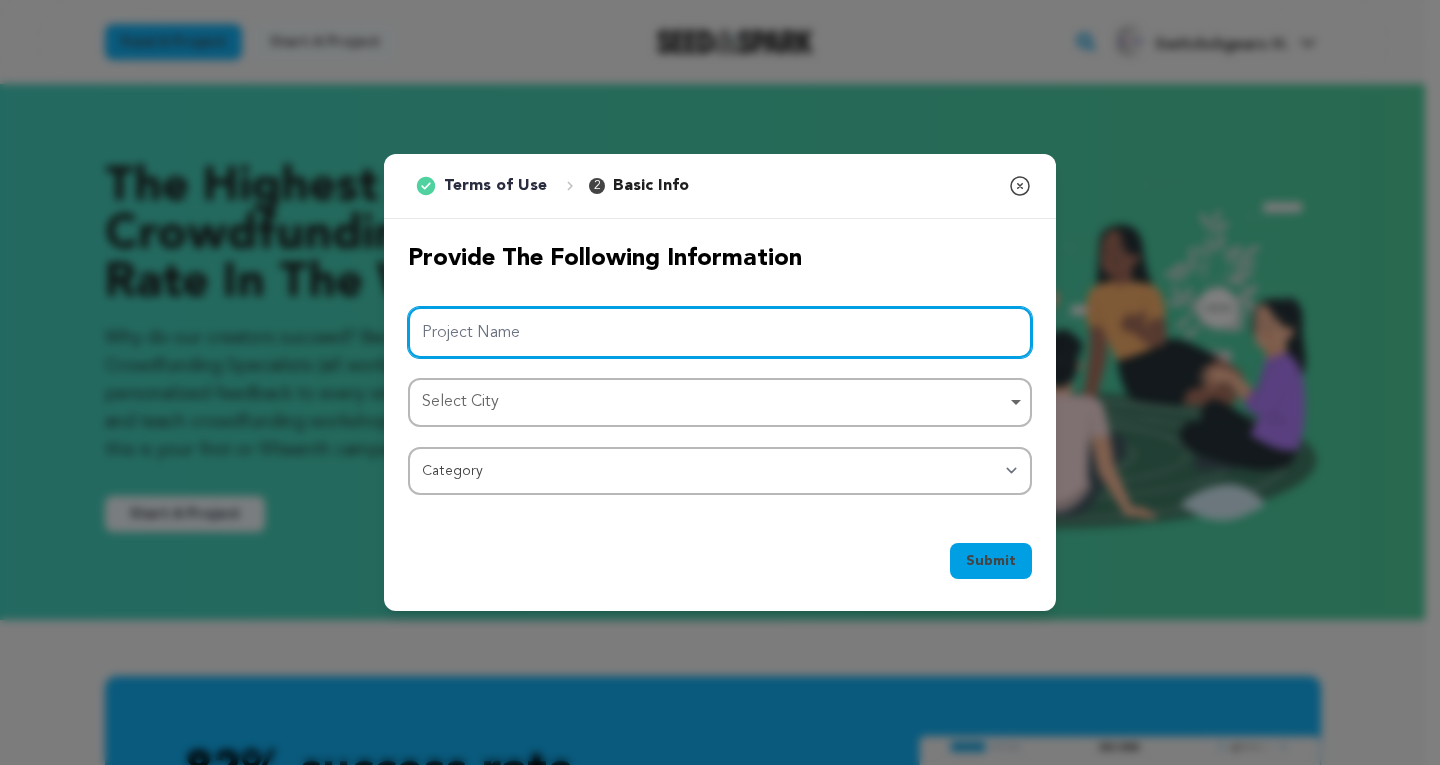 click on "Project Name" at bounding box center [720, 332] 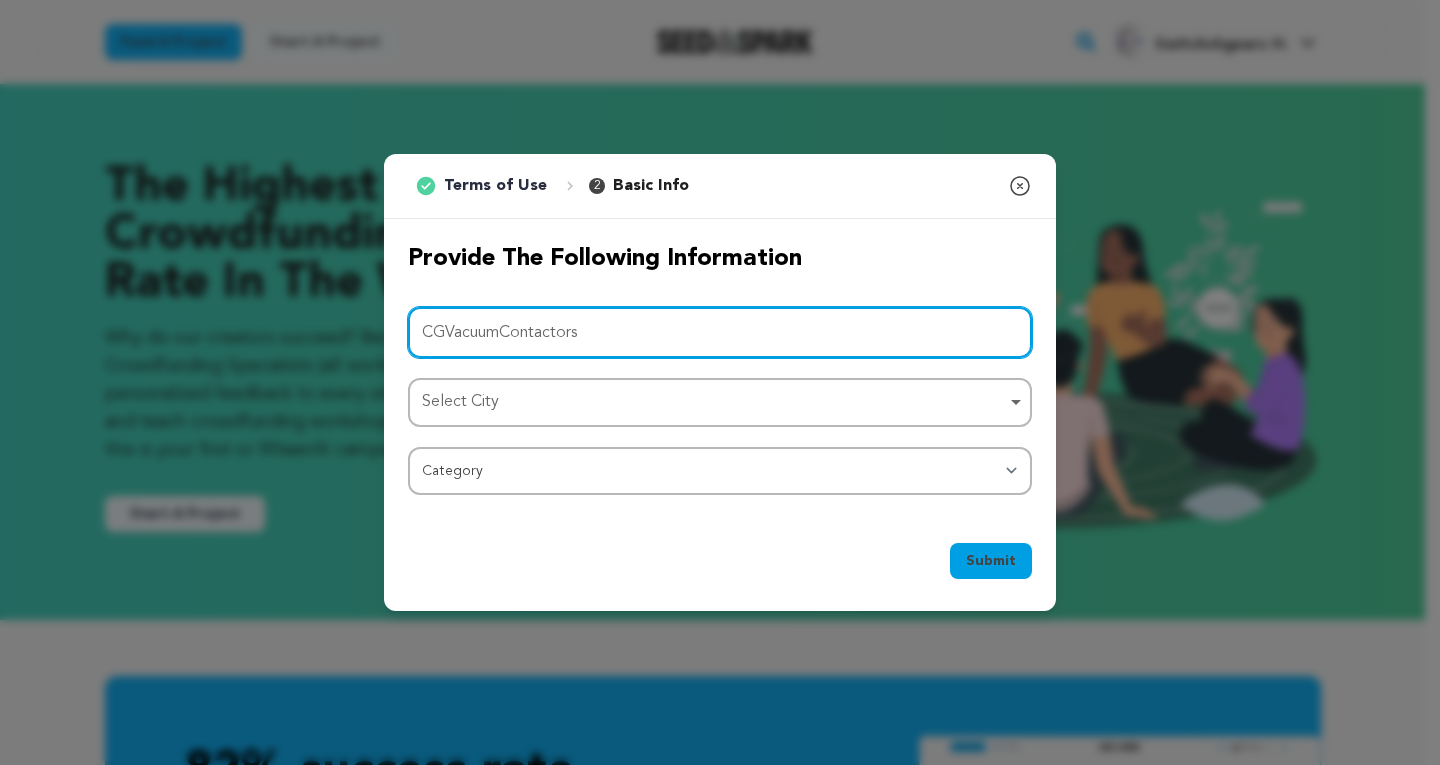 click on "Select City Remove item" at bounding box center (714, 402) 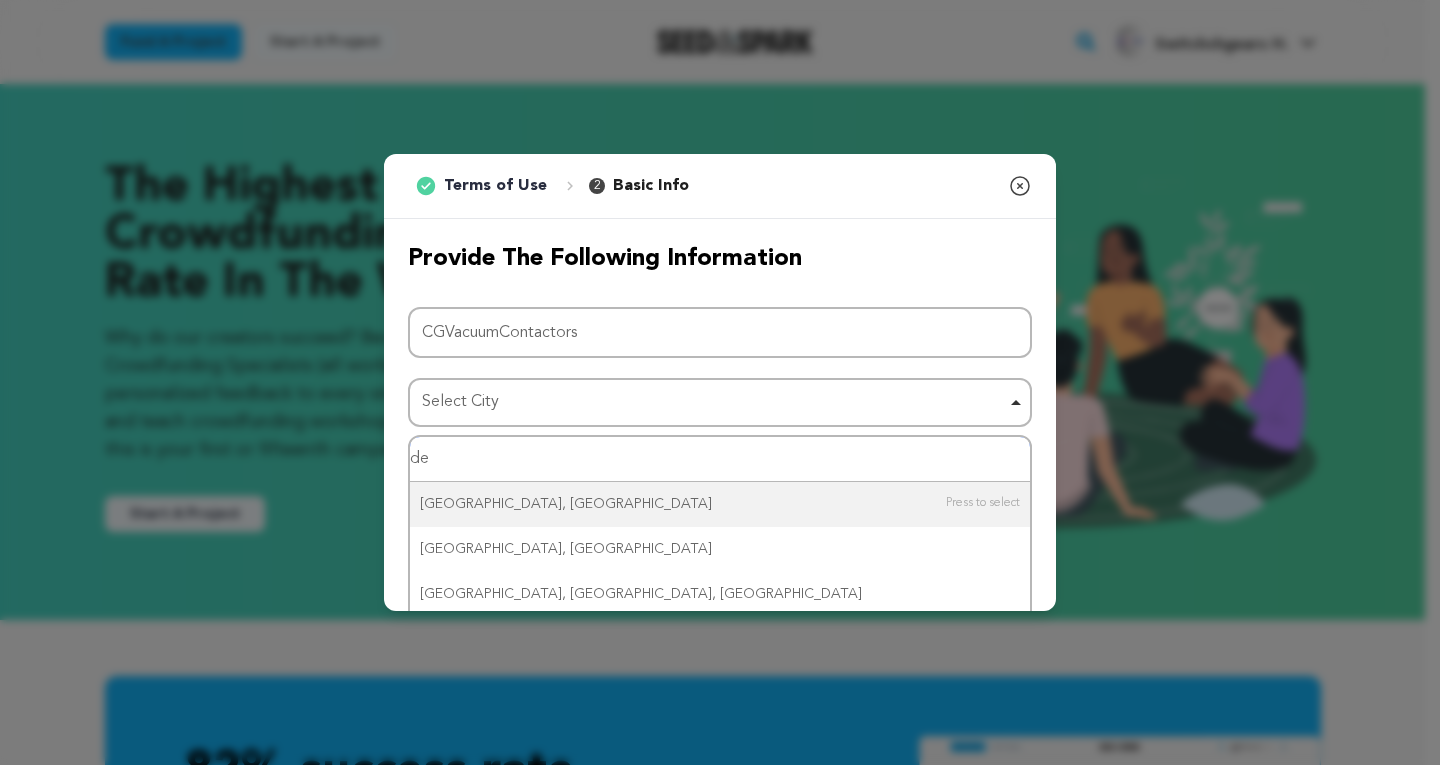 type on "d" 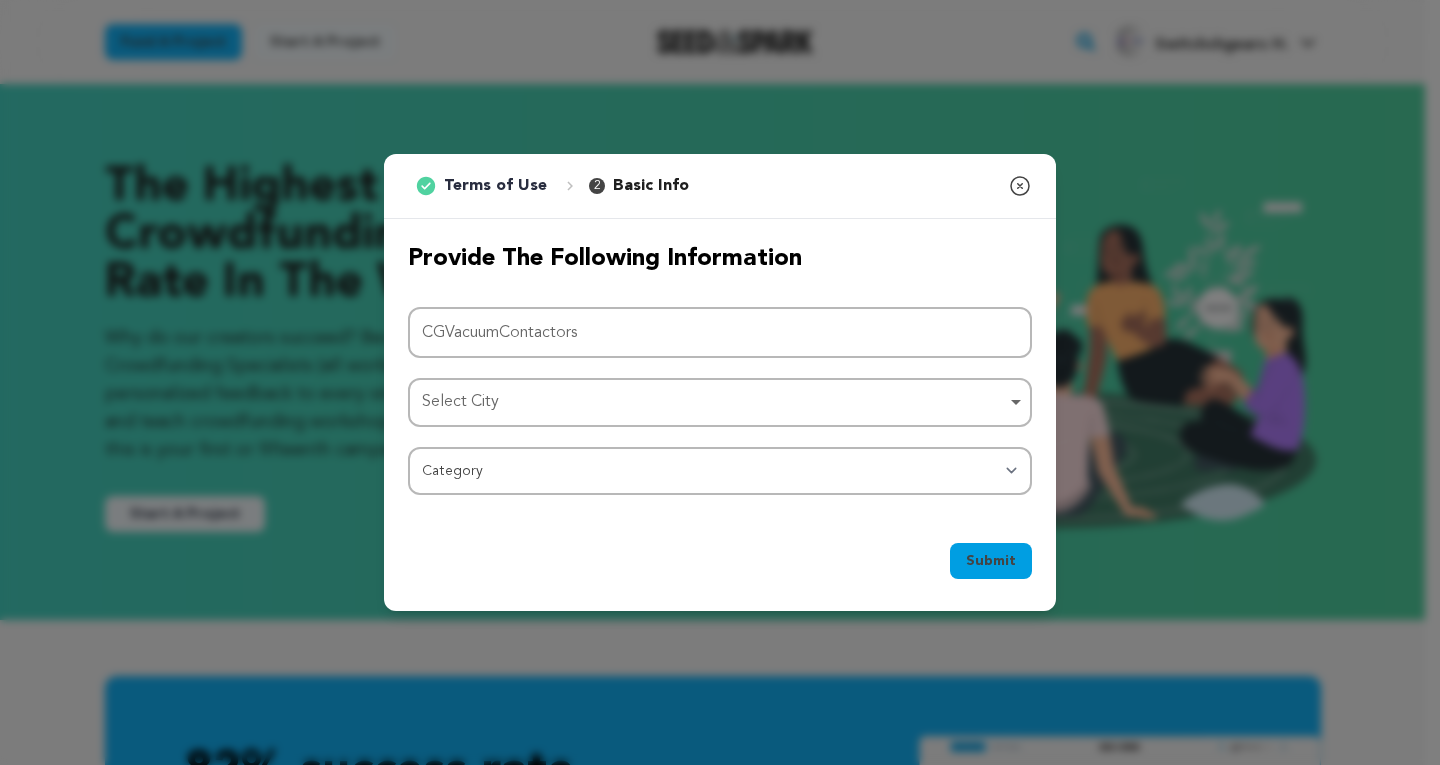 click on "Select City Remove item" at bounding box center [714, 402] 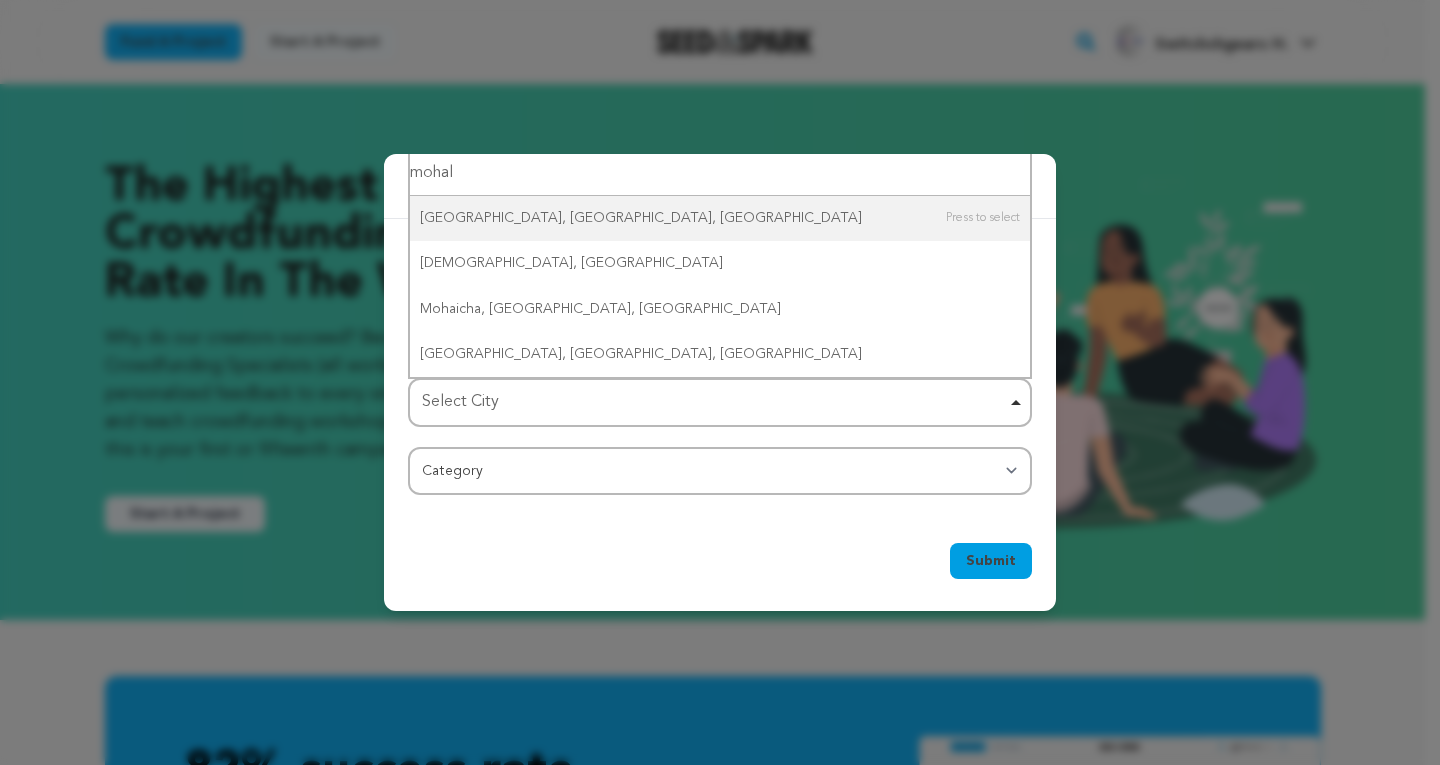 type on "mohali" 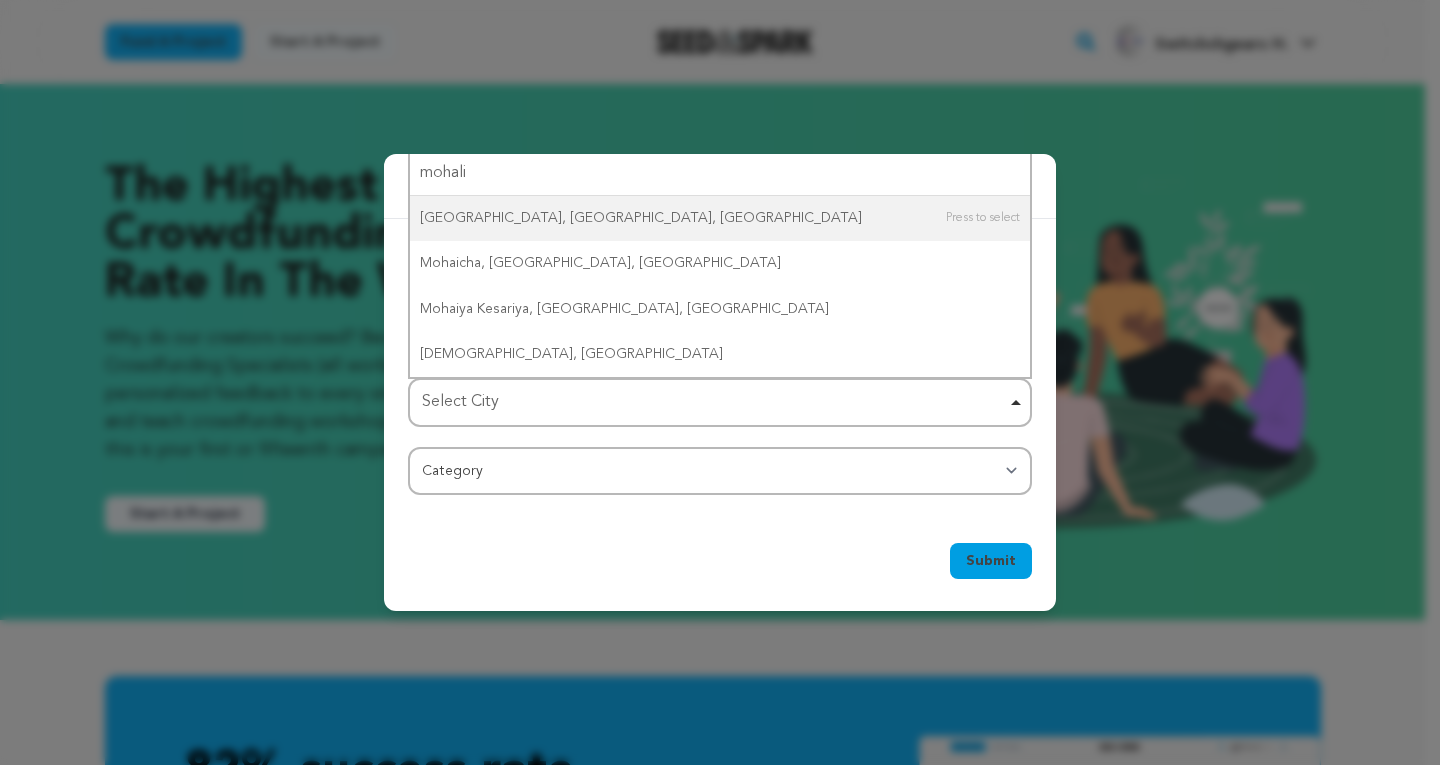 type 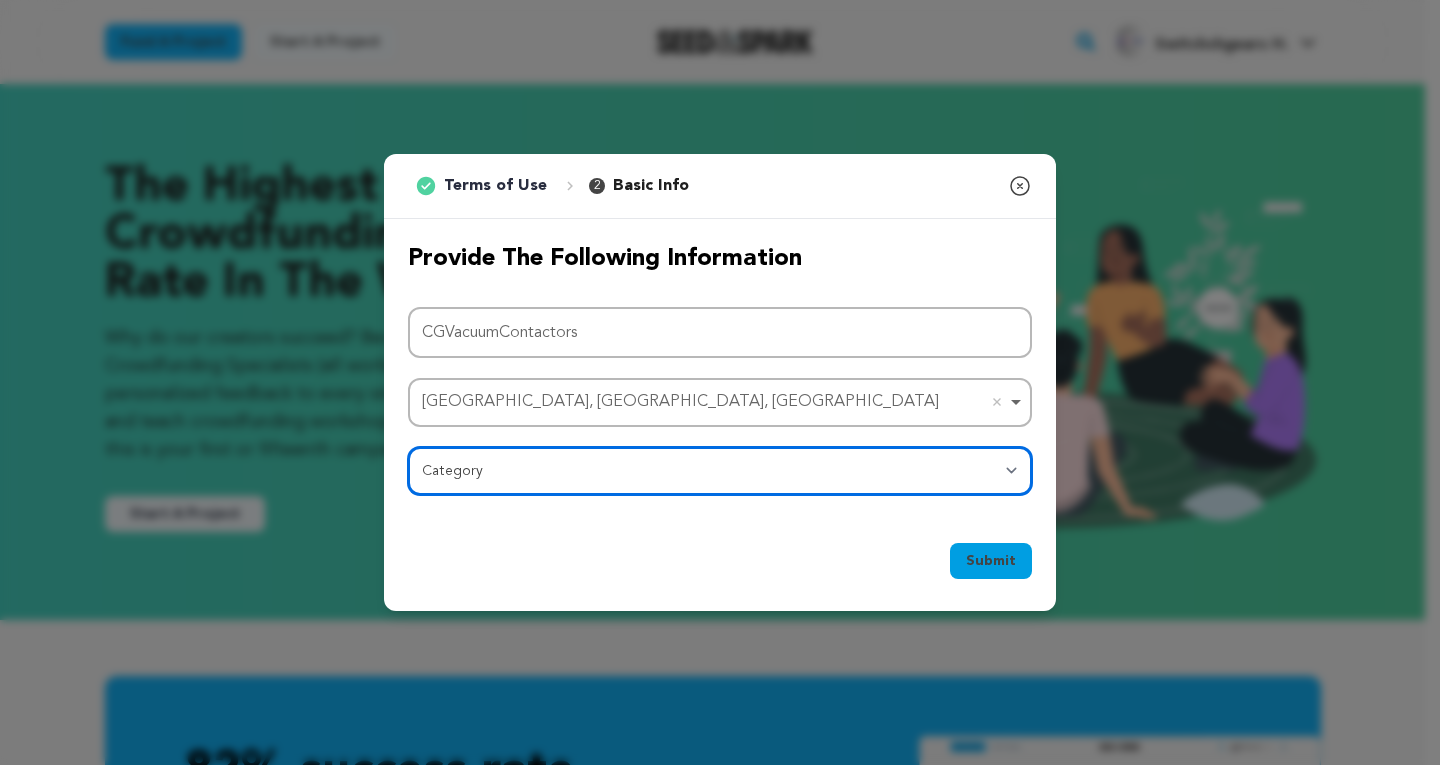 click on "Category
Film Feature
Film Short
Series
Film Festival
Company
Music Video
VR Experience
Comics
Artist Residency
Art & Photography
Collective
Dance
Games
Music
Radio & Podcasts
Orgs & Companies
Writing & Publishing
Venue & Spaces
Theatre" at bounding box center [720, 471] 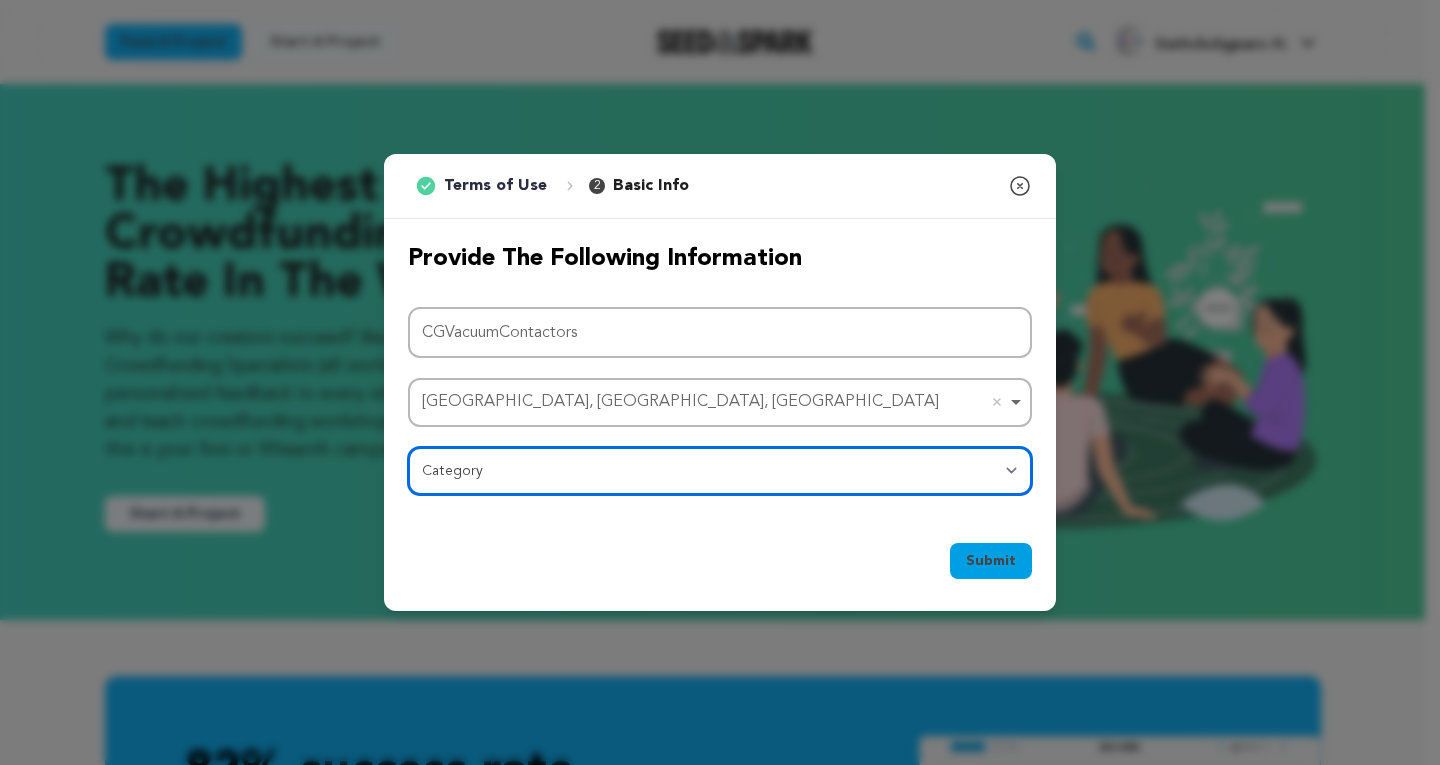 select on "10117" 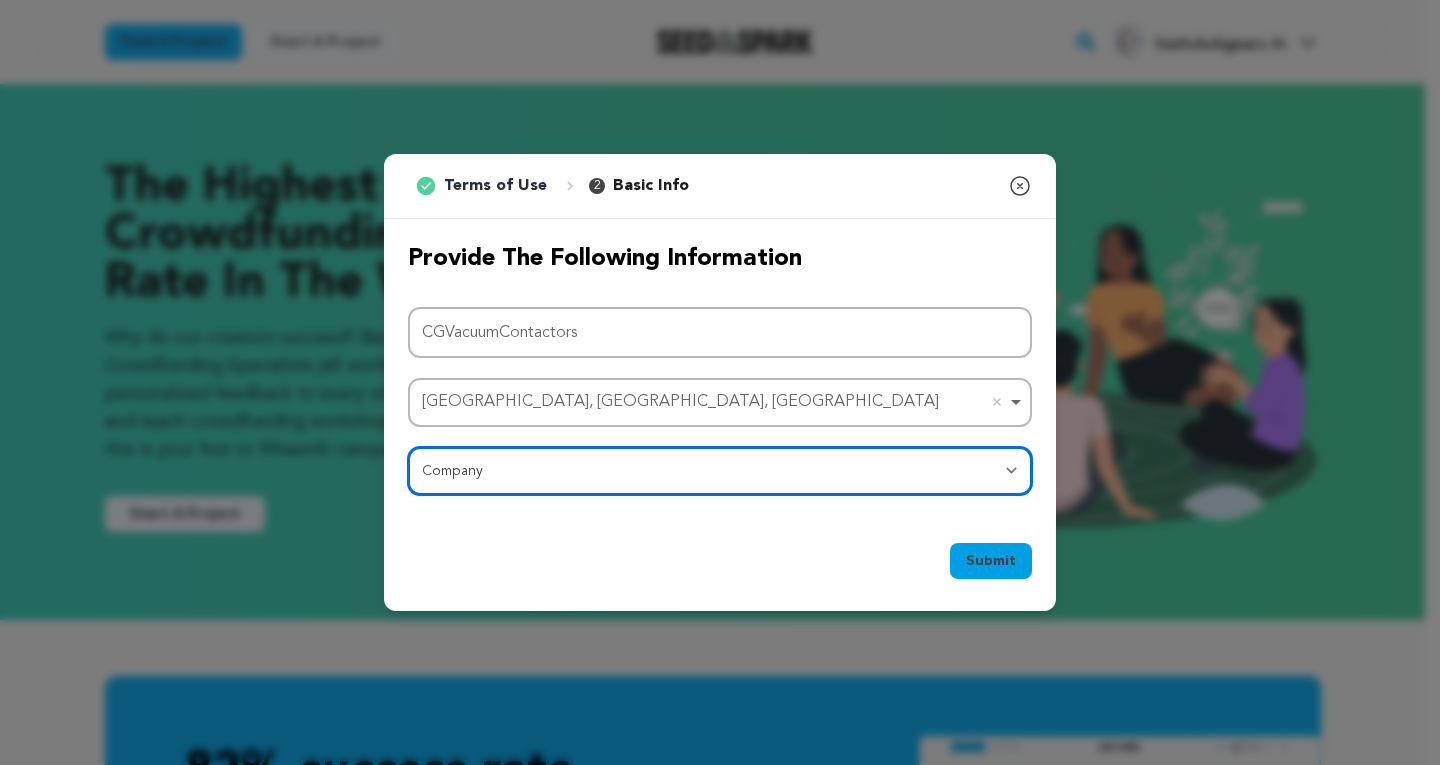 click on "Category
Film Feature
Film Short
Series
Film Festival
Company
Music Video
VR Experience
Comics
Artist Residency
Art & Photography
Collective
Dance
Games
Music
Radio & Podcasts
Orgs & Companies
Writing & Publishing
Venue & Spaces
Theatre" at bounding box center (720, 471) 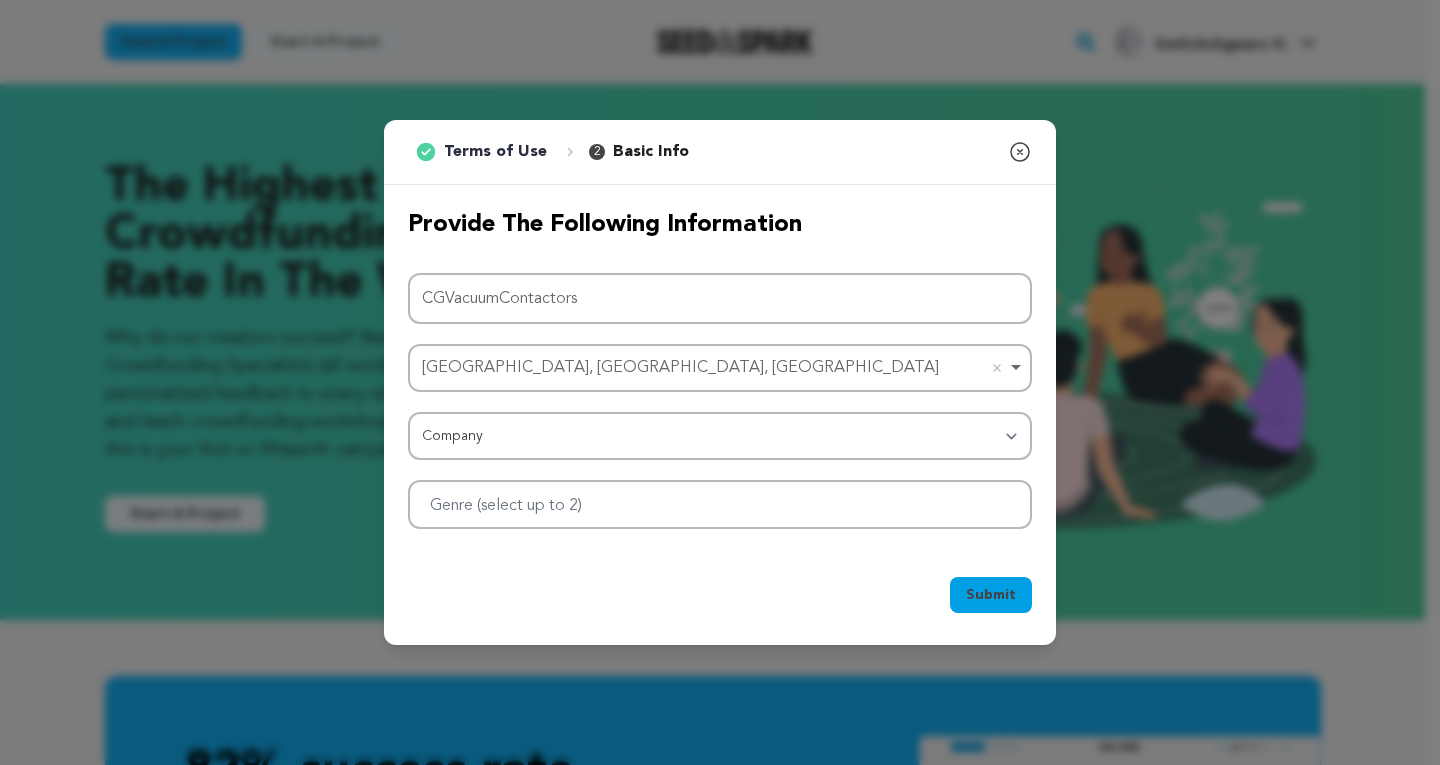drag, startPoint x: 988, startPoint y: 597, endPoint x: 834, endPoint y: 562, distance: 157.9272 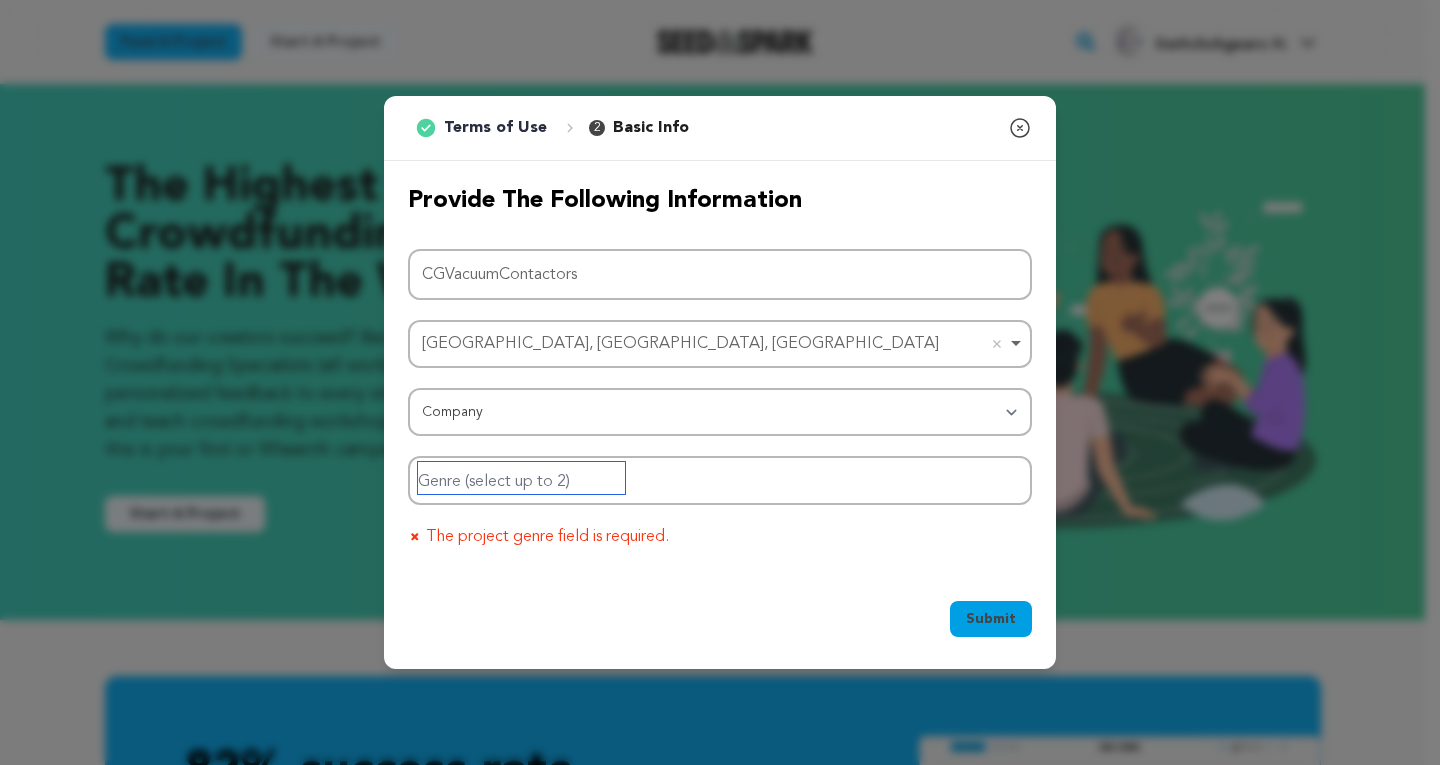 click at bounding box center (521, 478) 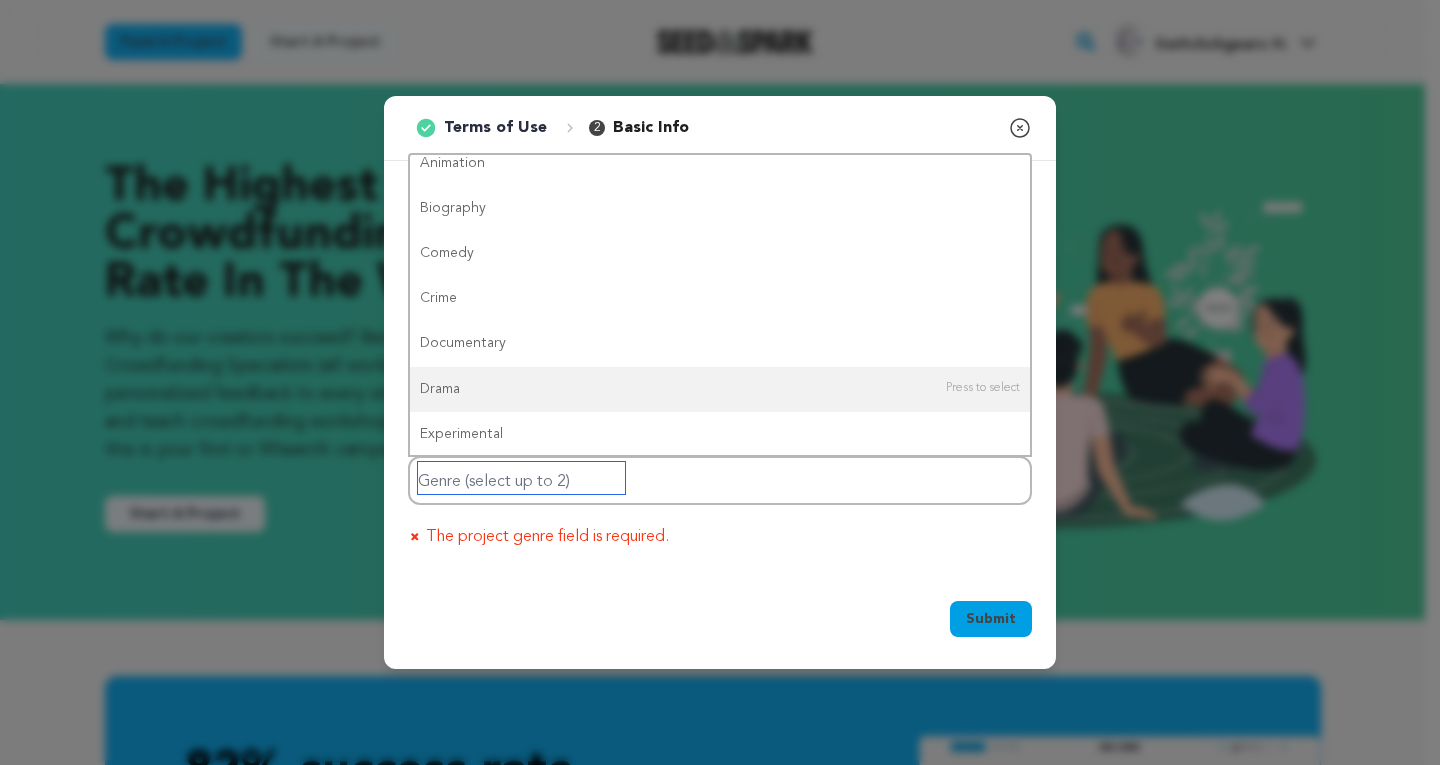 scroll, scrollTop: 100, scrollLeft: 0, axis: vertical 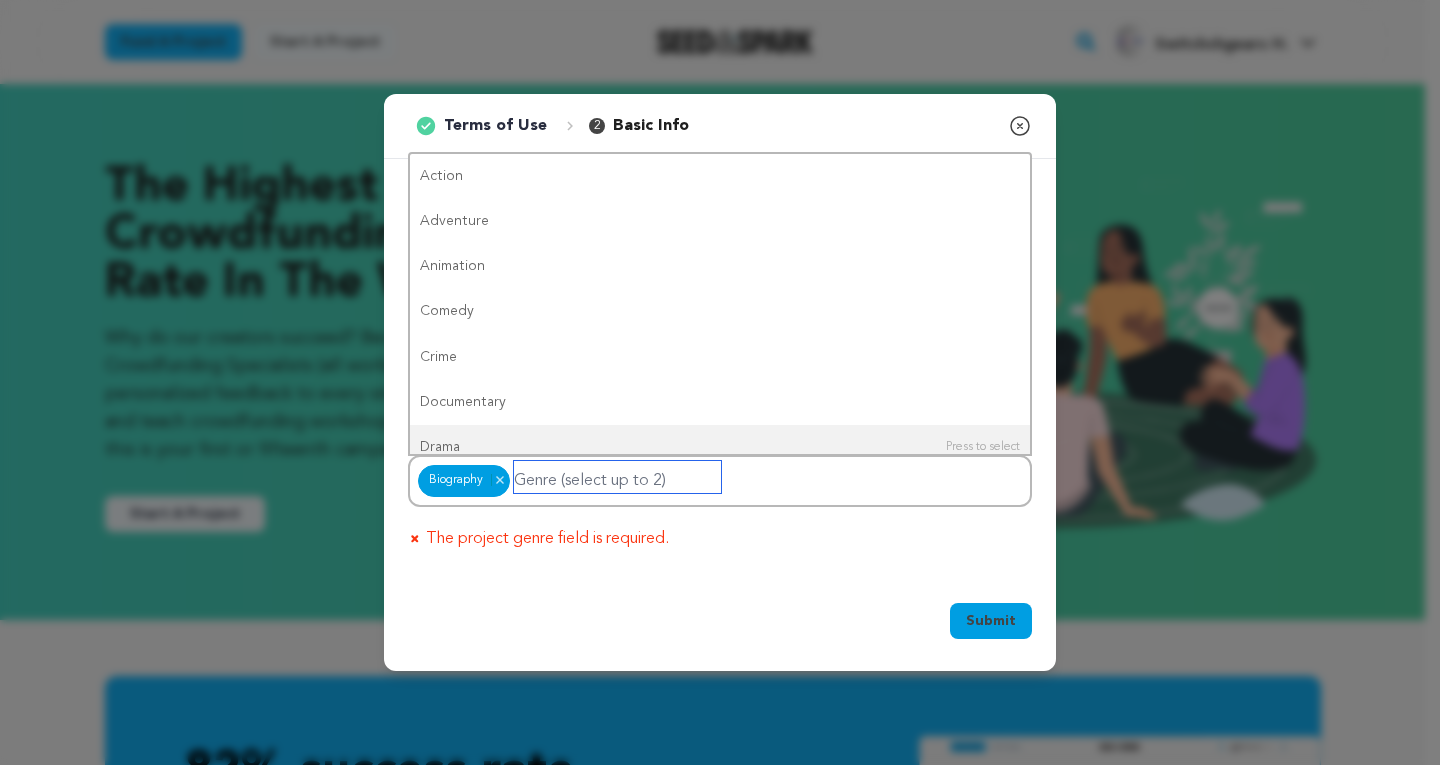 click at bounding box center [617, 477] 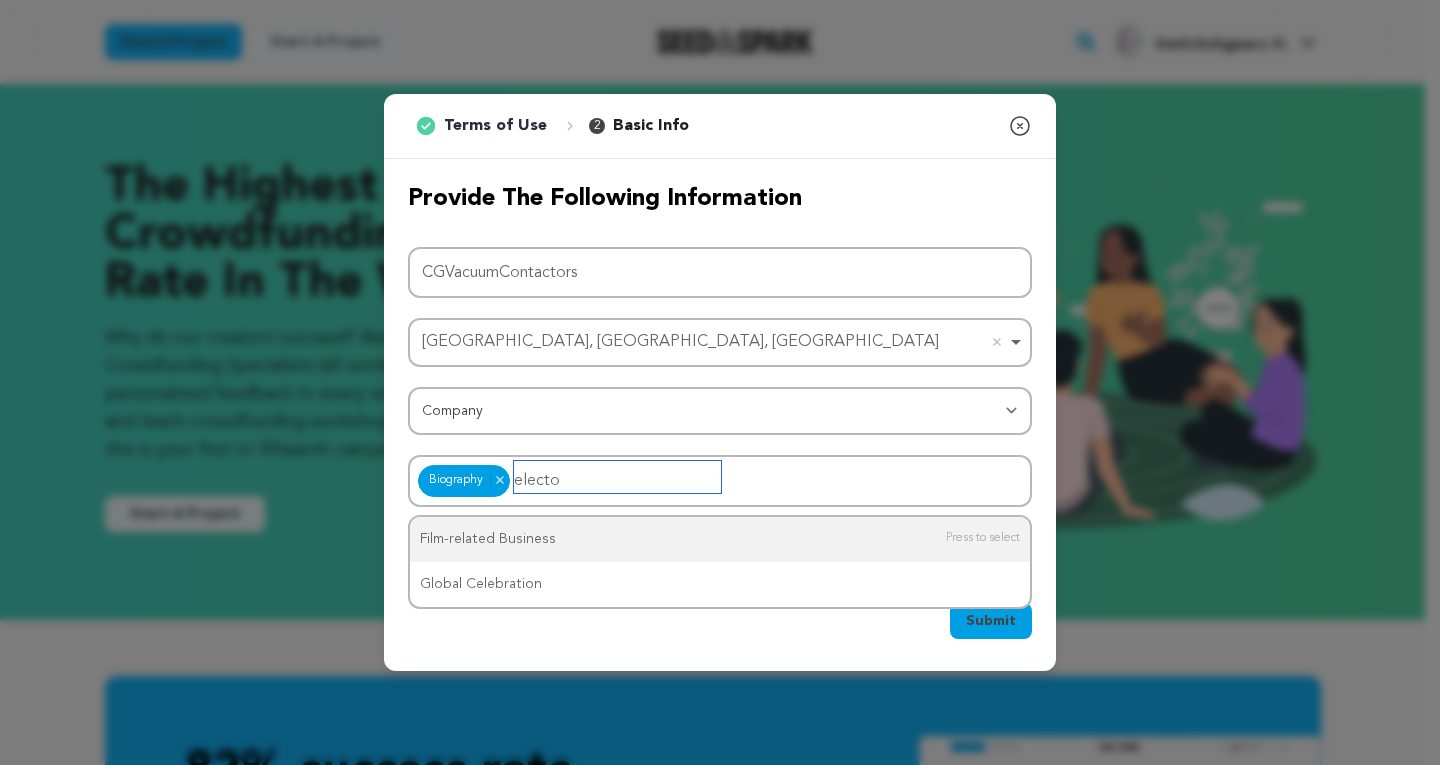 click on "electo" at bounding box center (617, 477) 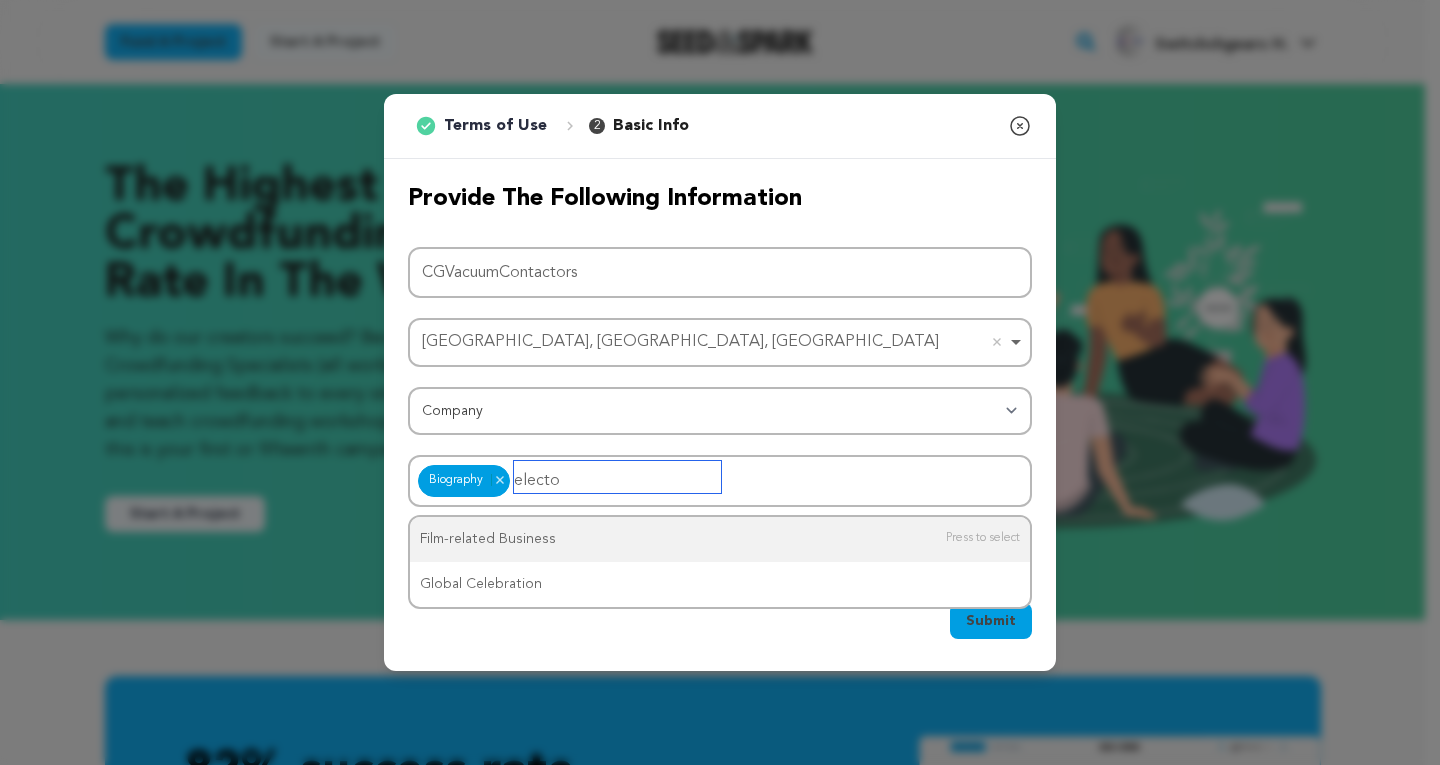 paste on "rical" 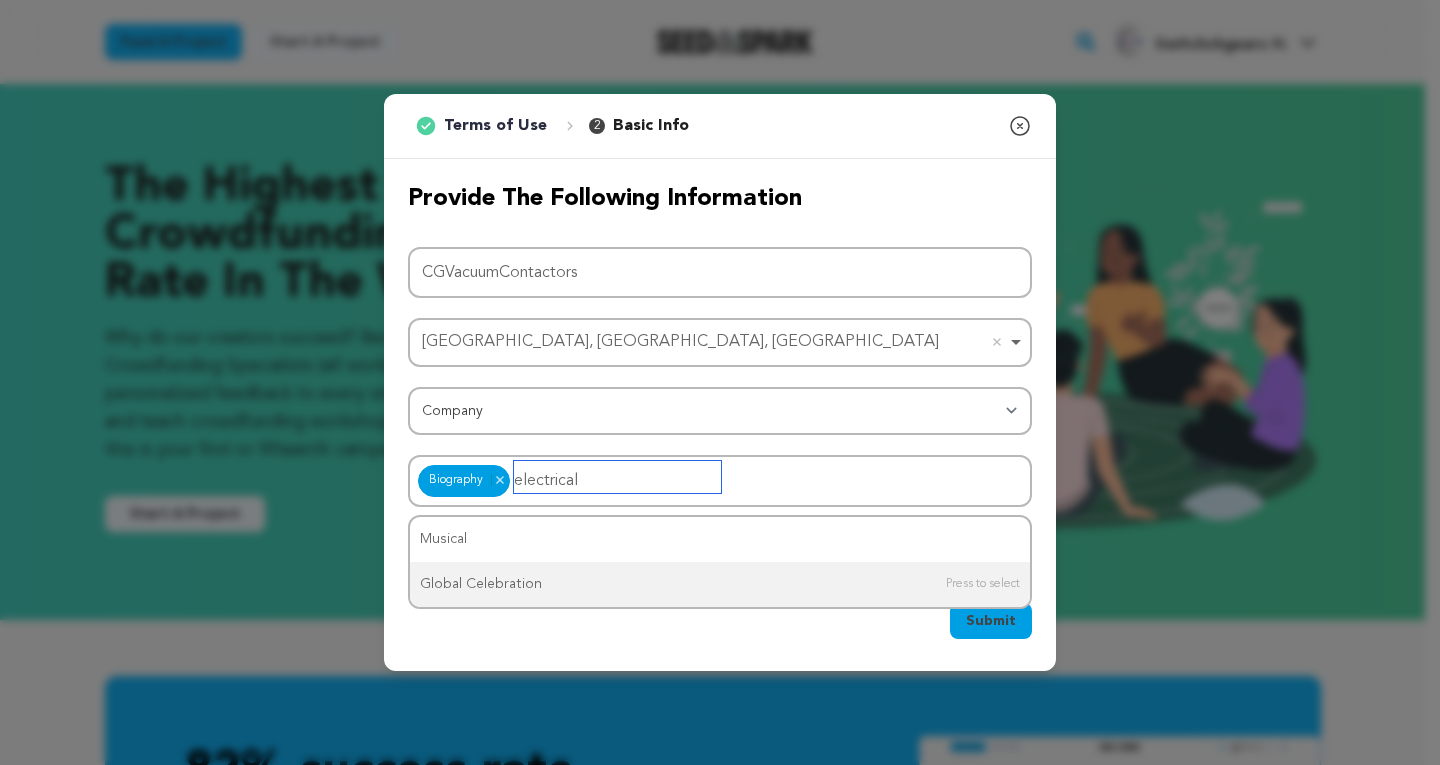 type on "electrical" 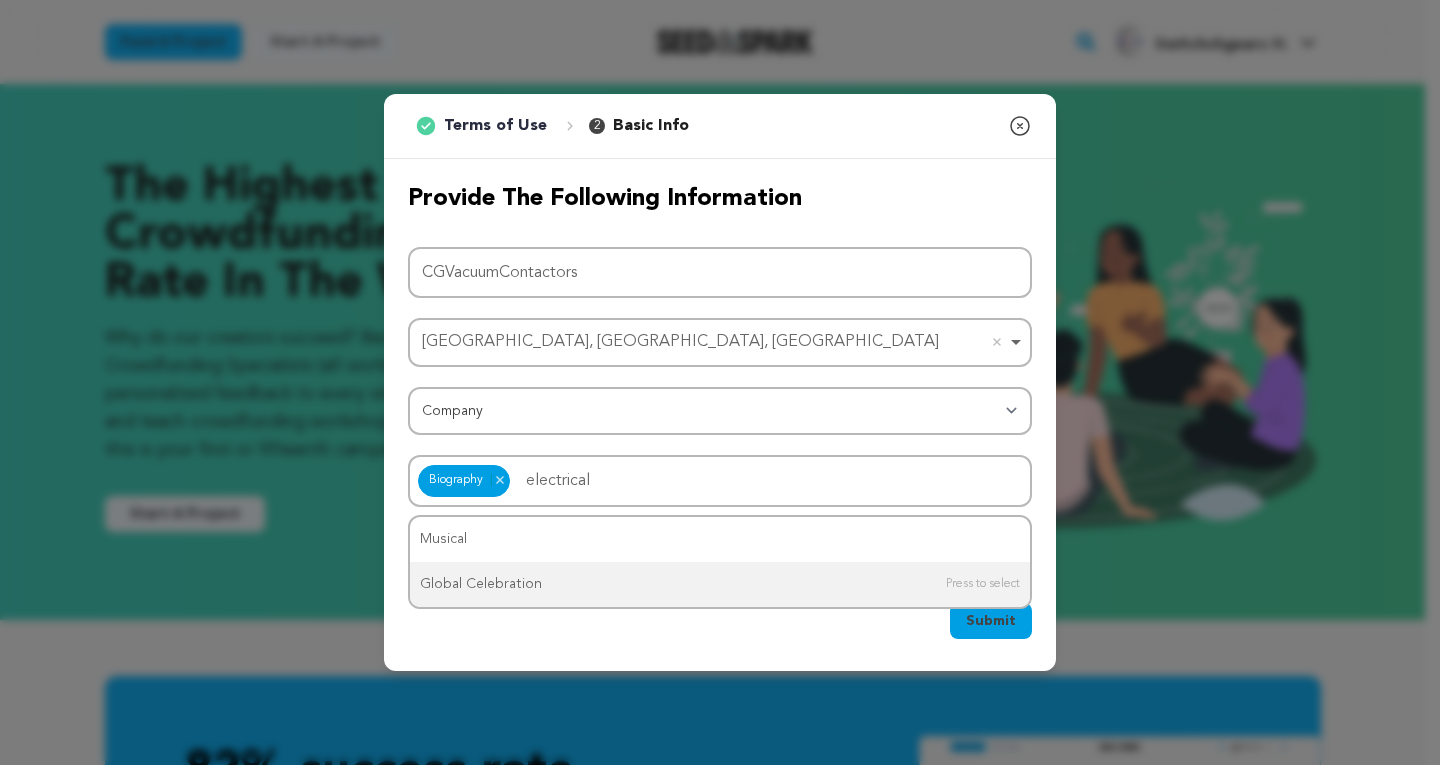 click on "Submit" at bounding box center [991, 621] 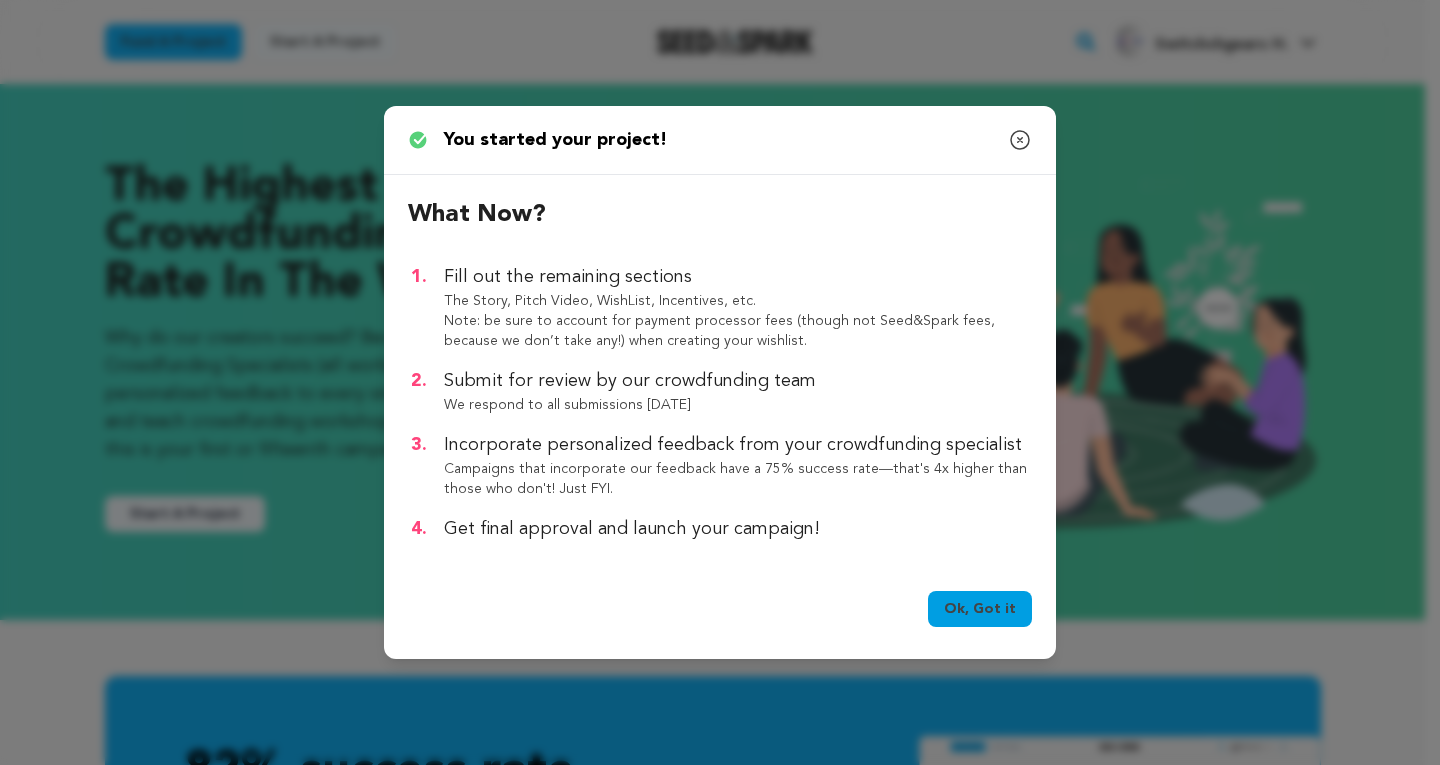 click on "Ok, Got it" at bounding box center (980, 609) 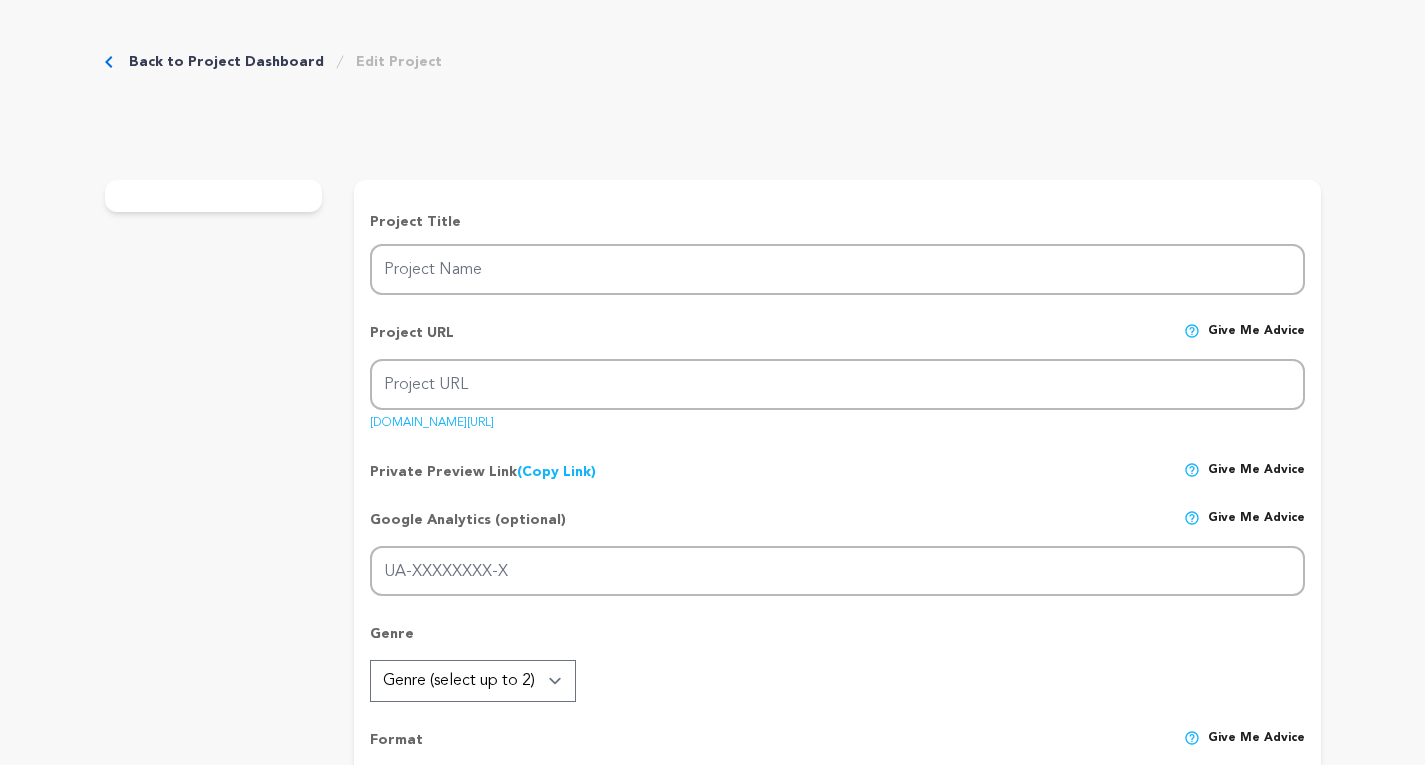 scroll, scrollTop: 0, scrollLeft: 0, axis: both 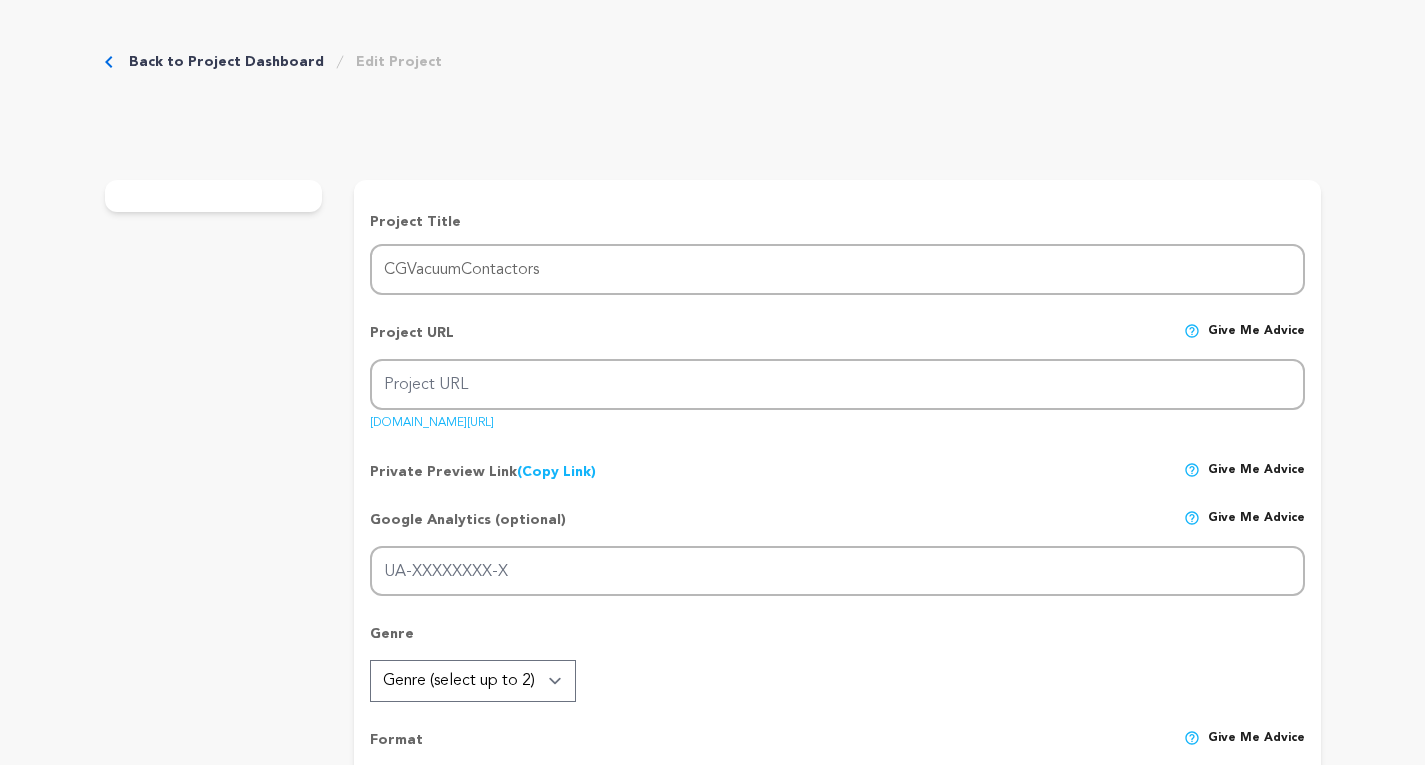 type on "cgvacuumcontactors" 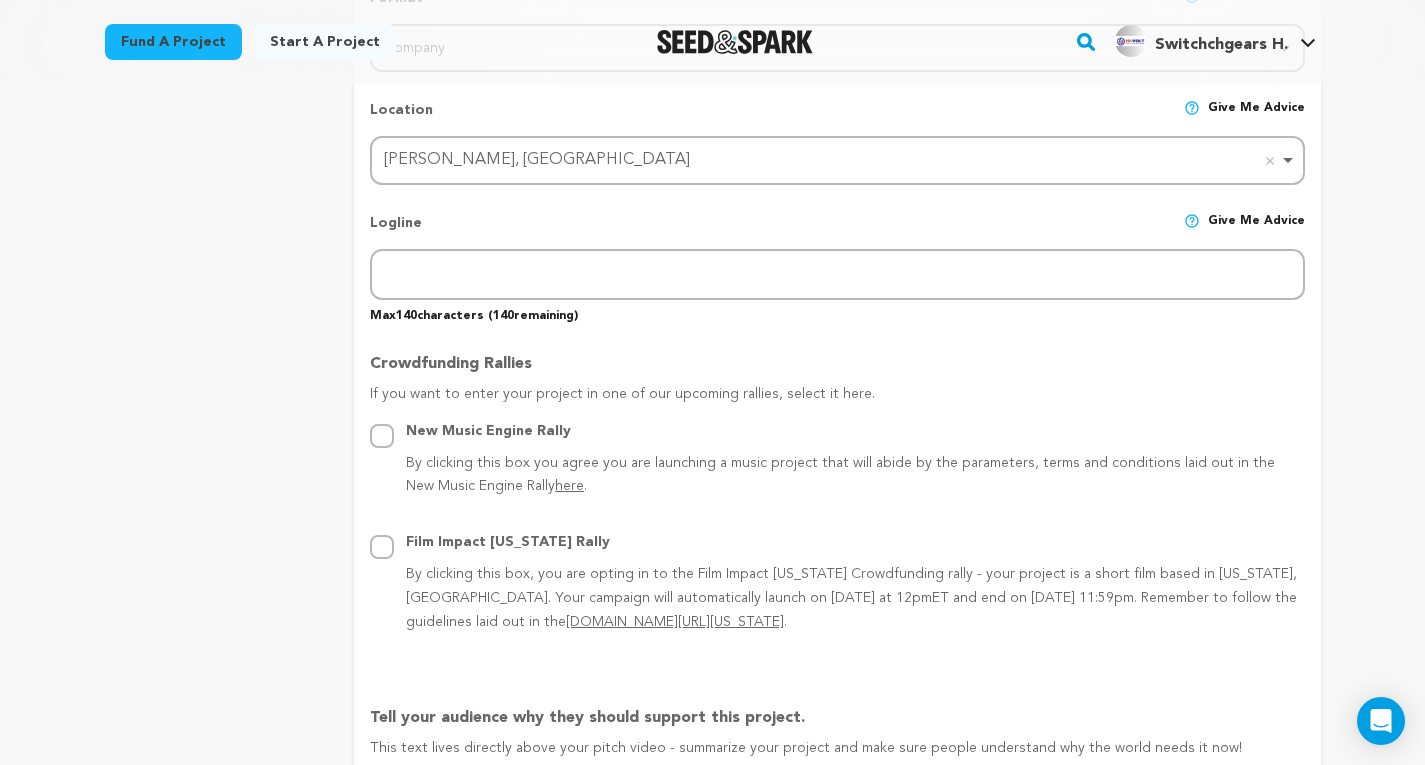 scroll, scrollTop: 600, scrollLeft: 0, axis: vertical 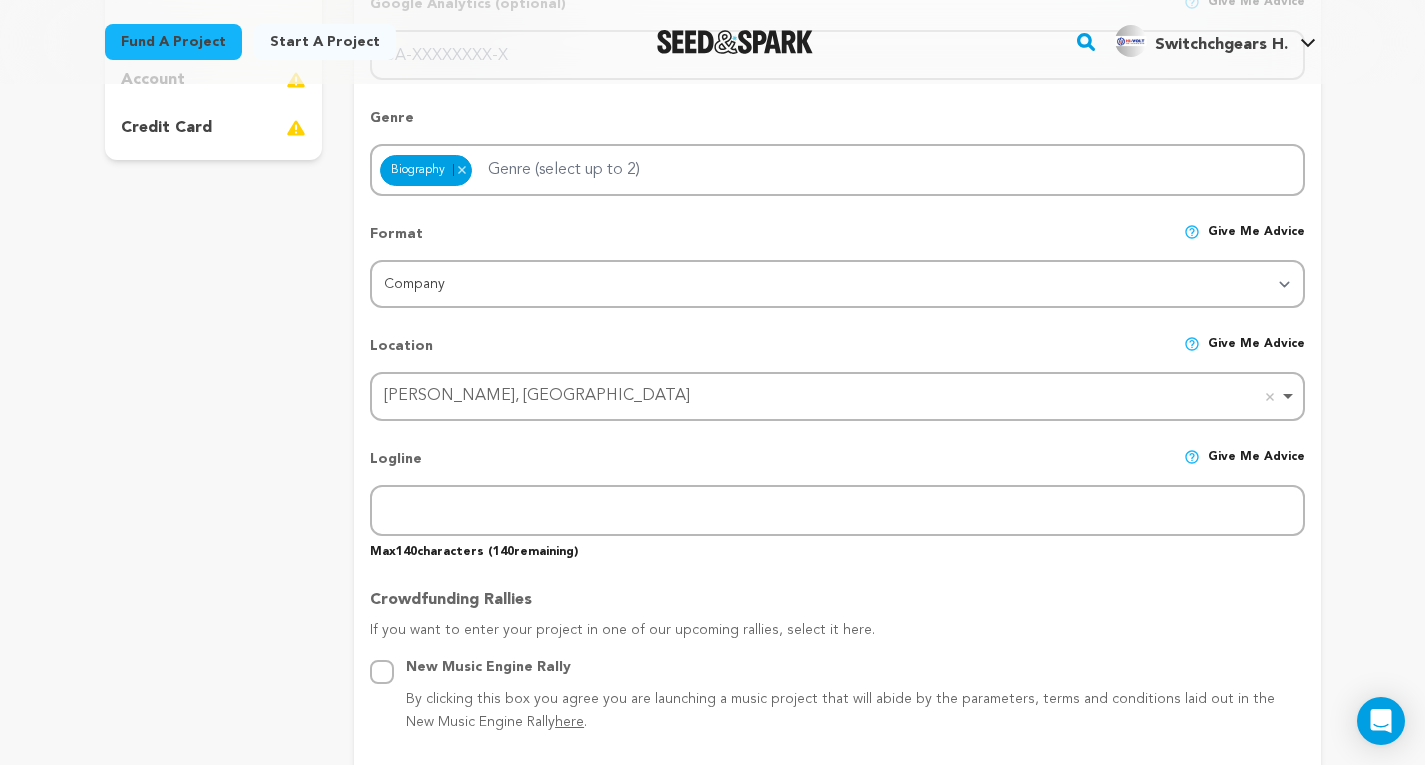 click on "Switchchgears H." at bounding box center (1221, 45) 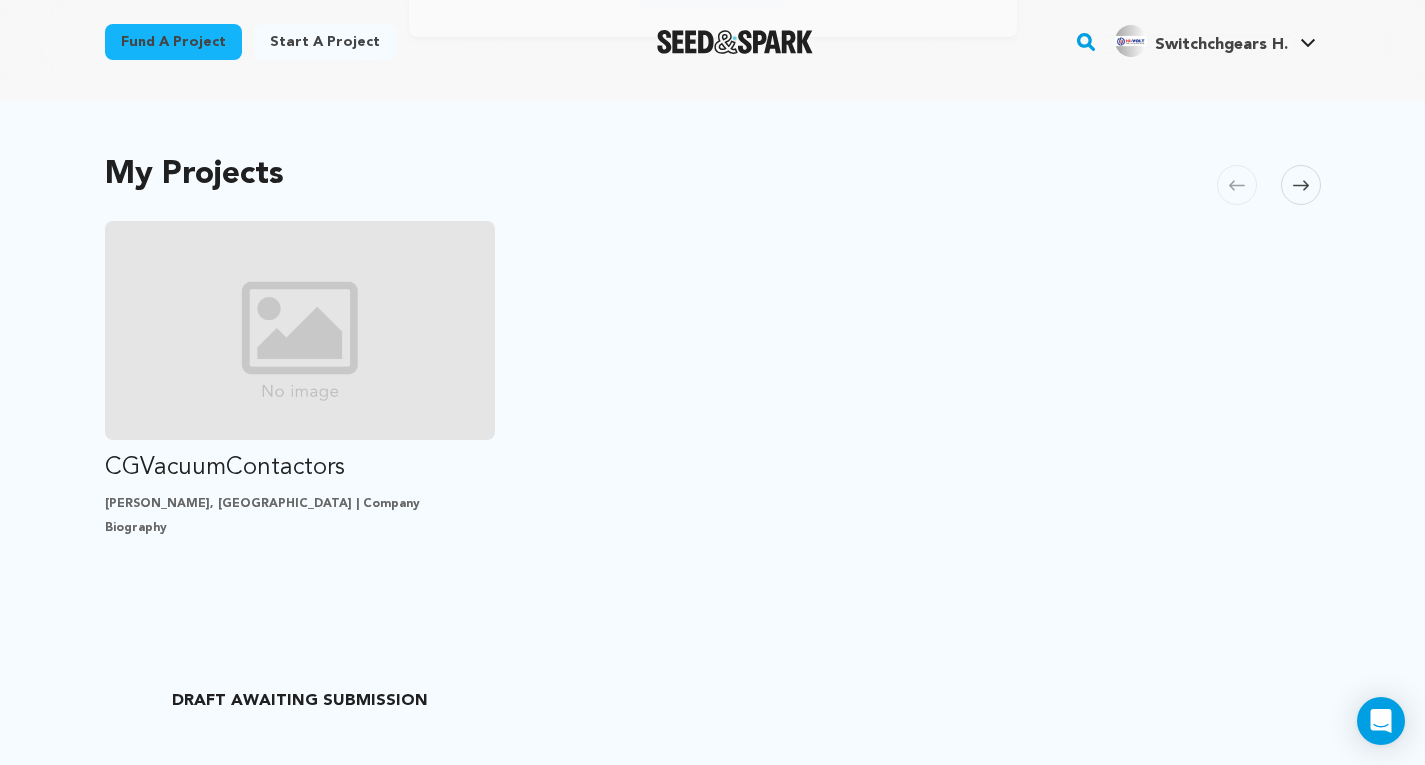 scroll, scrollTop: 400, scrollLeft: 0, axis: vertical 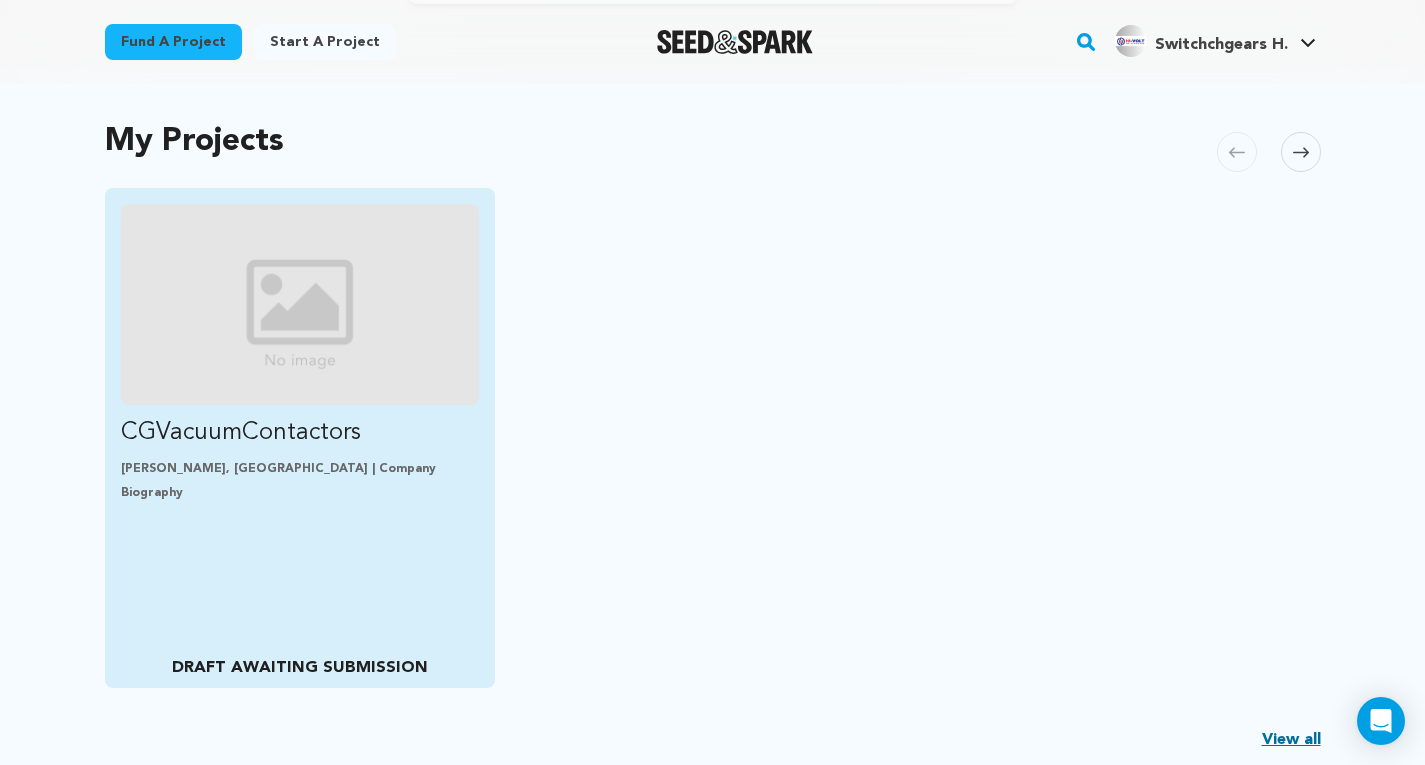 click at bounding box center (300, 304) 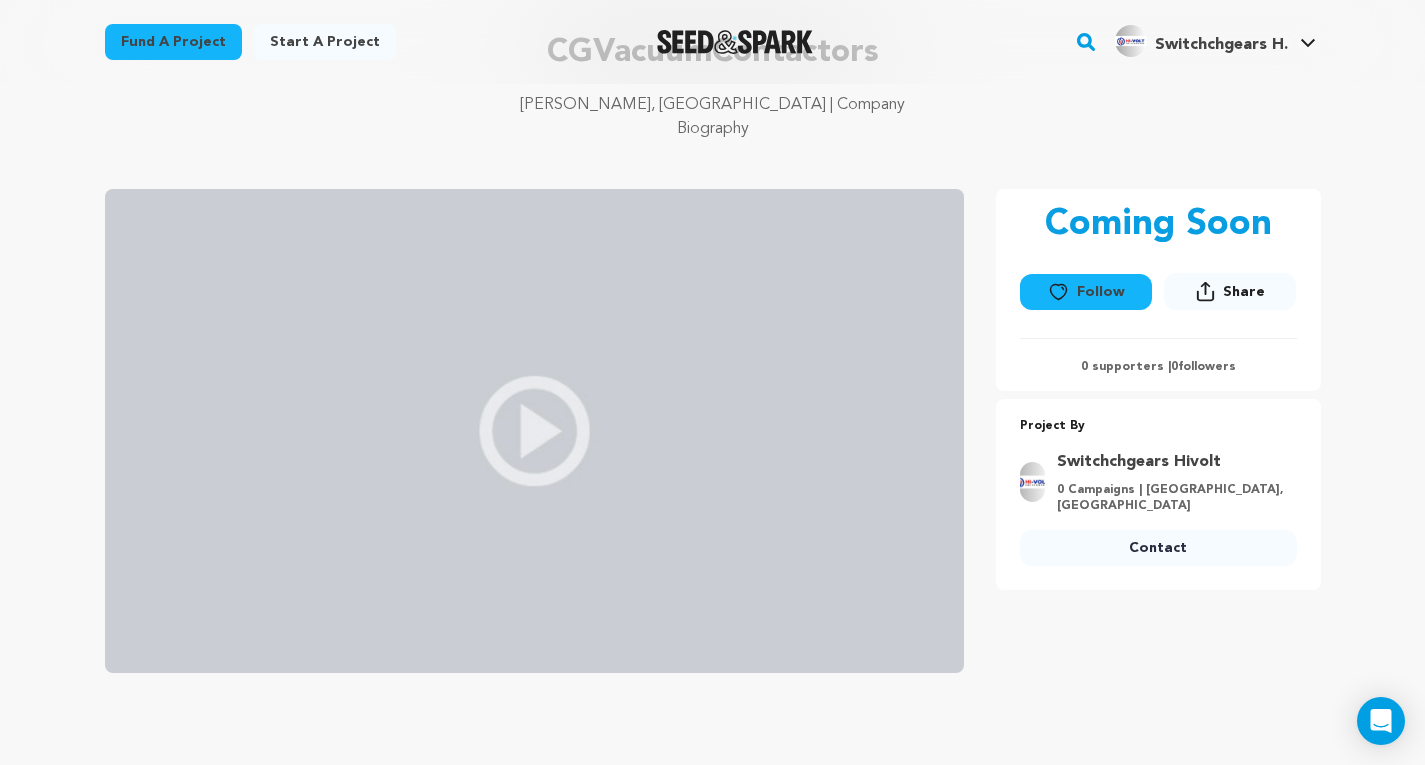 scroll, scrollTop: 100, scrollLeft: 0, axis: vertical 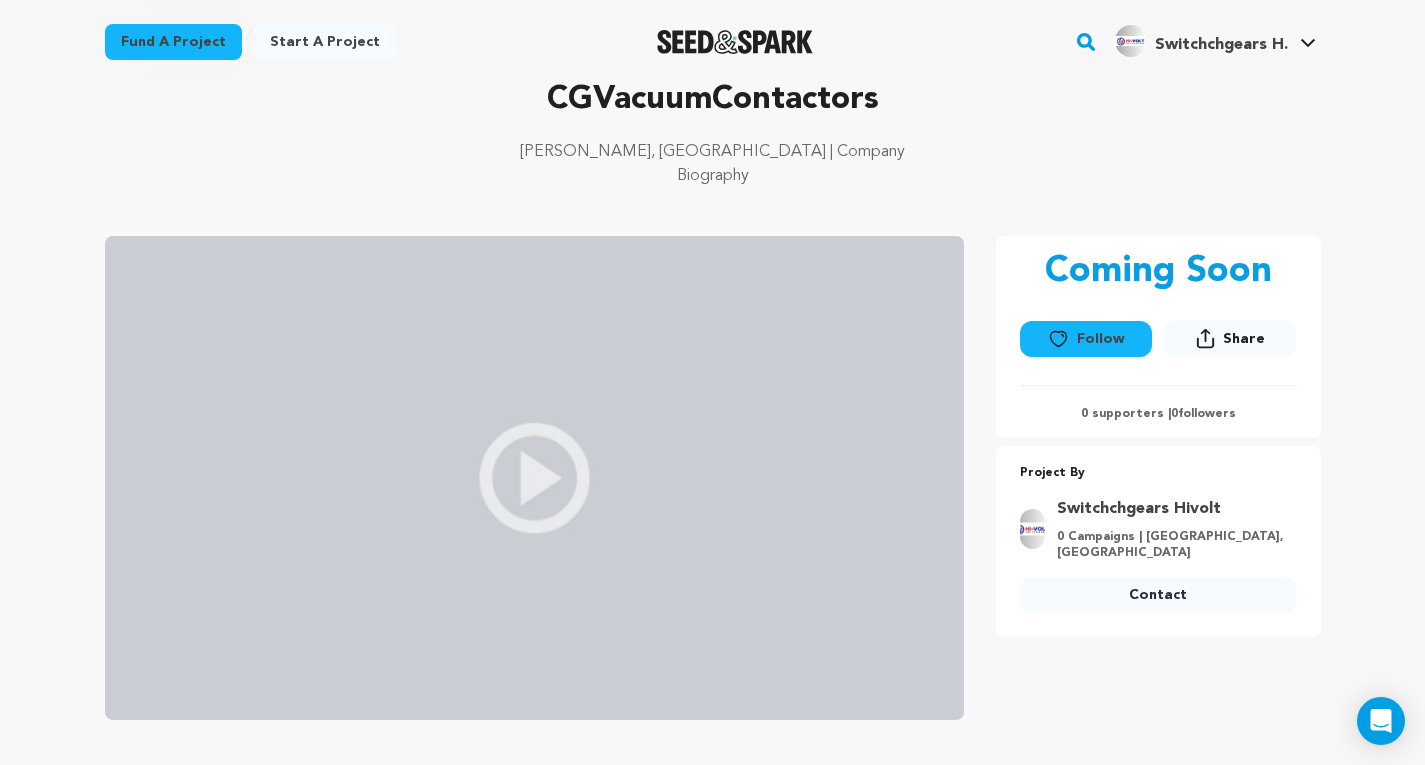 click at bounding box center [534, 478] 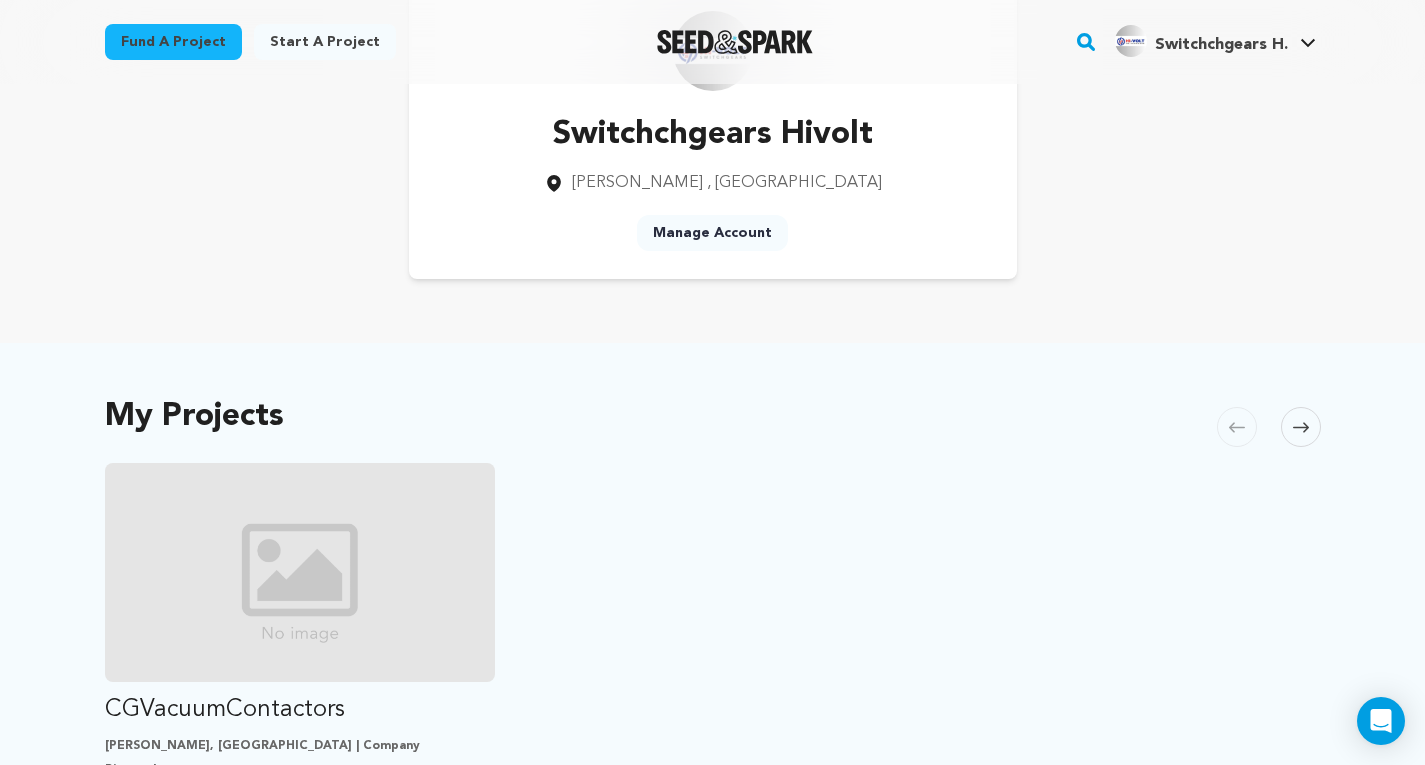 scroll, scrollTop: 0, scrollLeft: 0, axis: both 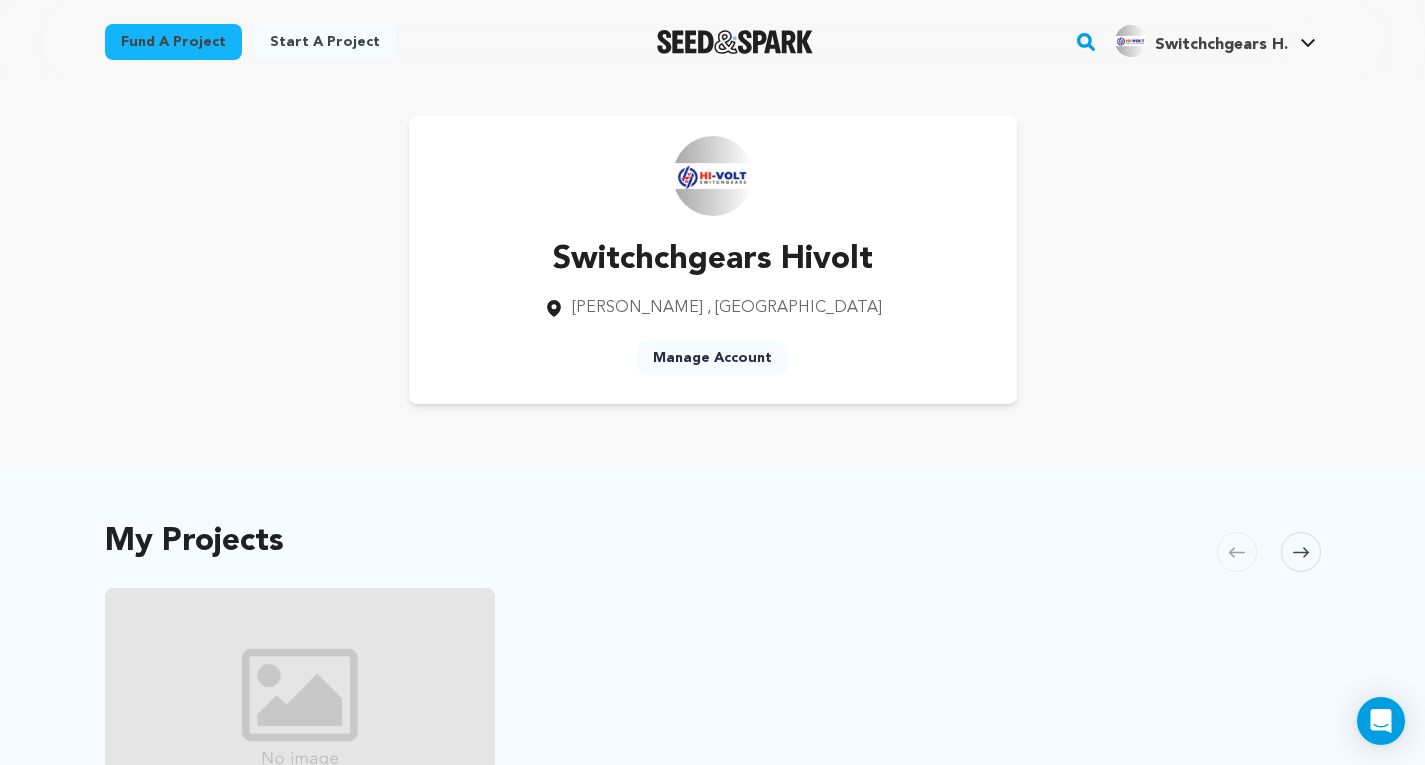 click on "Manage Account" at bounding box center (712, 358) 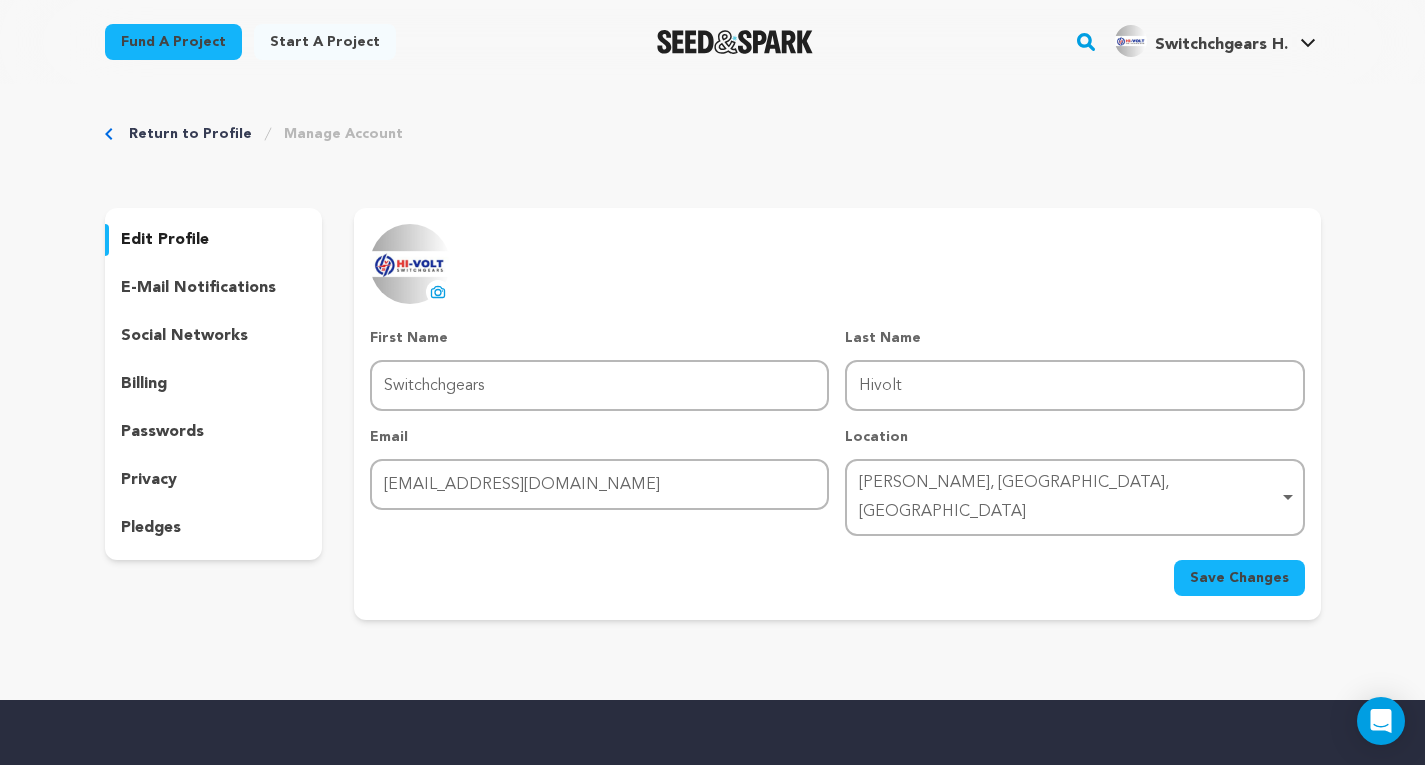 scroll, scrollTop: 0, scrollLeft: 0, axis: both 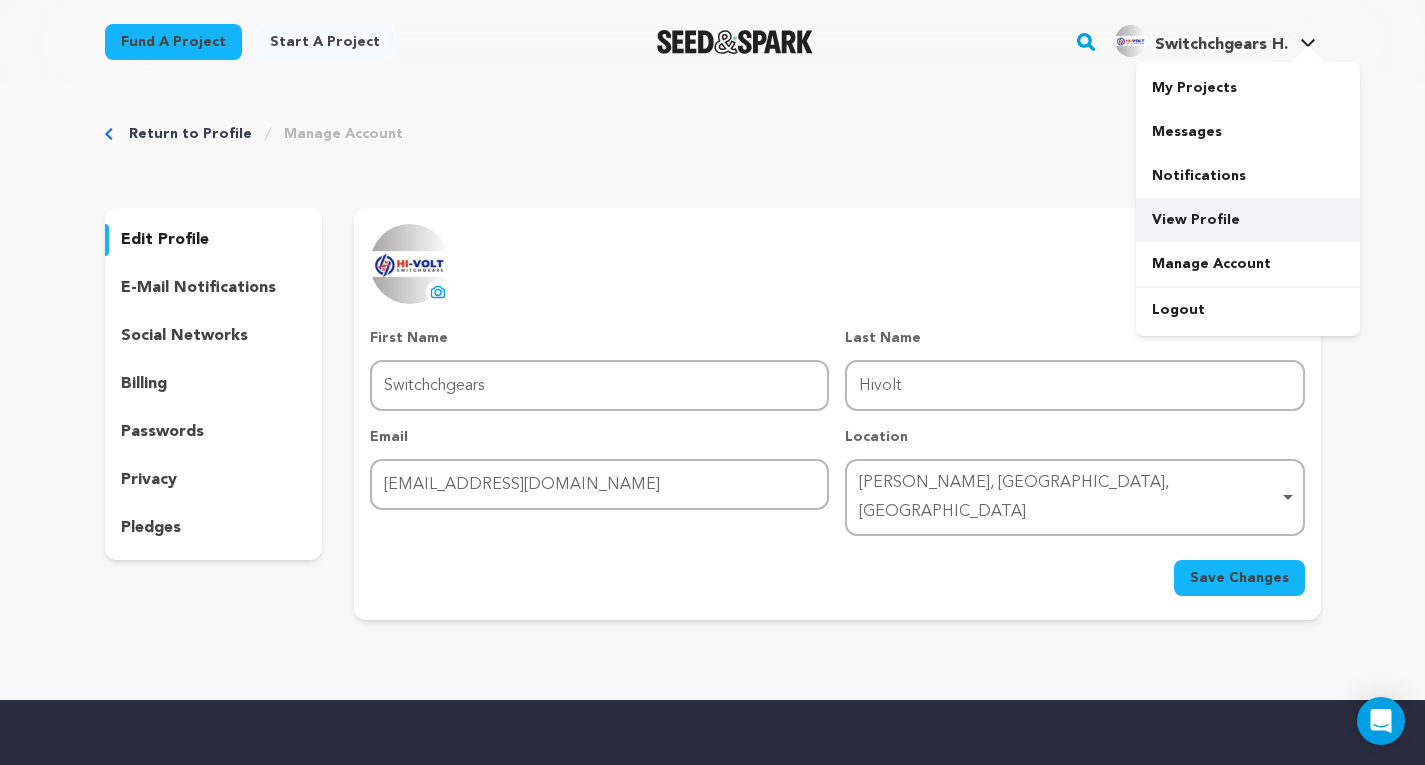 click on "View Profile" at bounding box center [1248, 220] 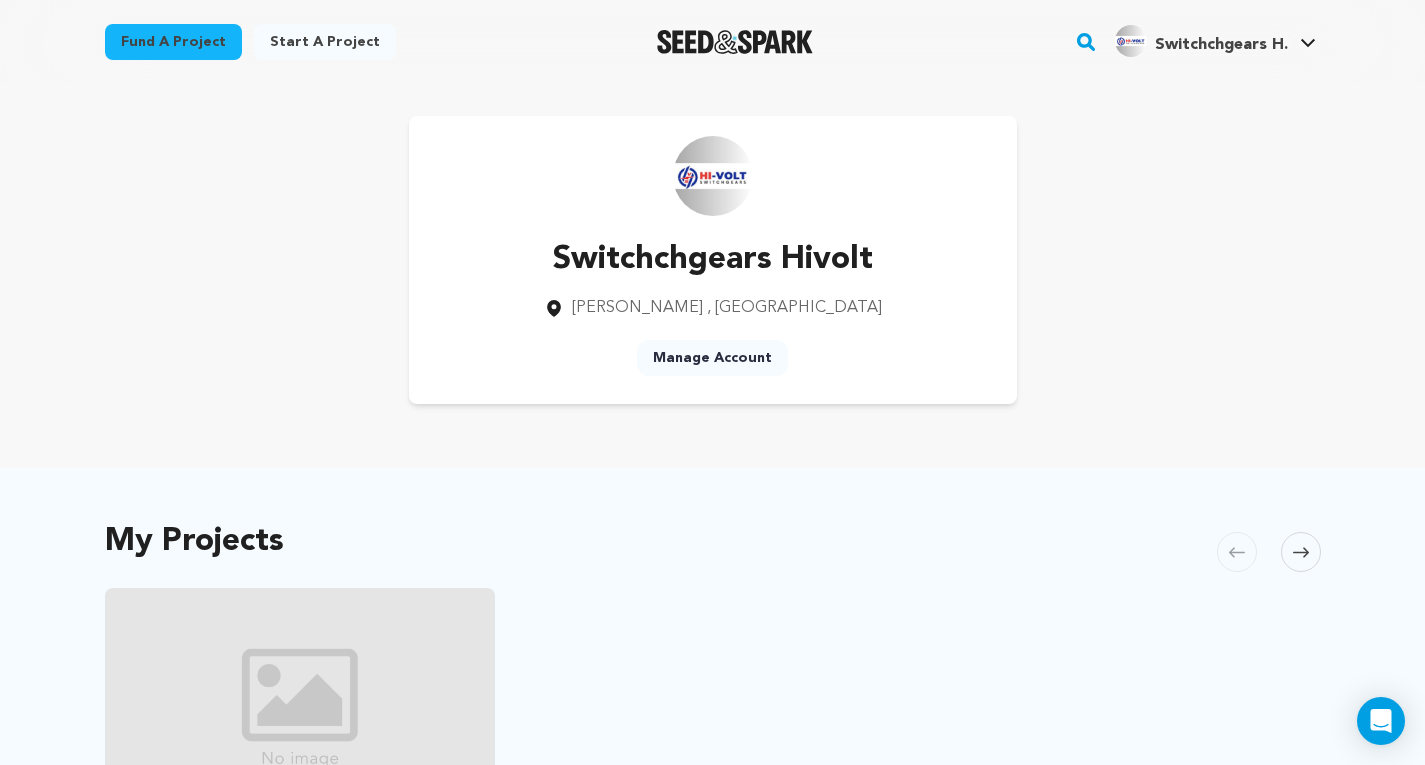 scroll, scrollTop: 0, scrollLeft: 0, axis: both 